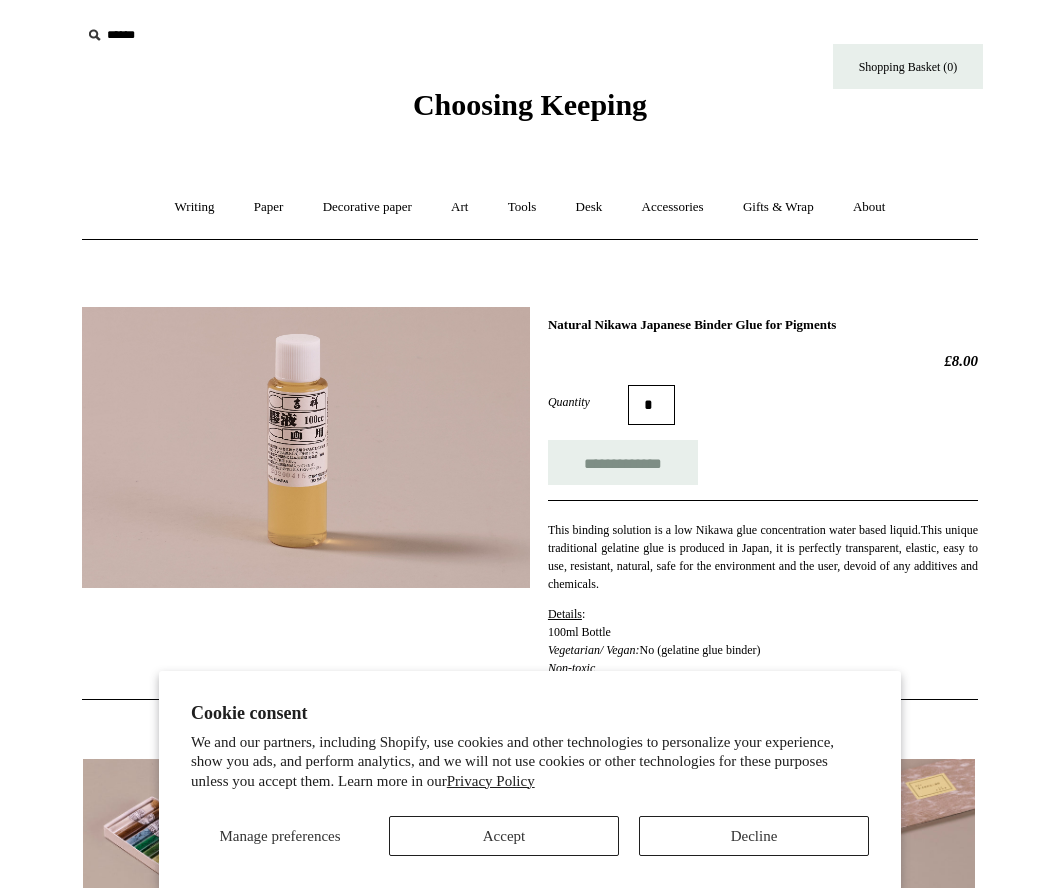 scroll, scrollTop: 0, scrollLeft: 0, axis: both 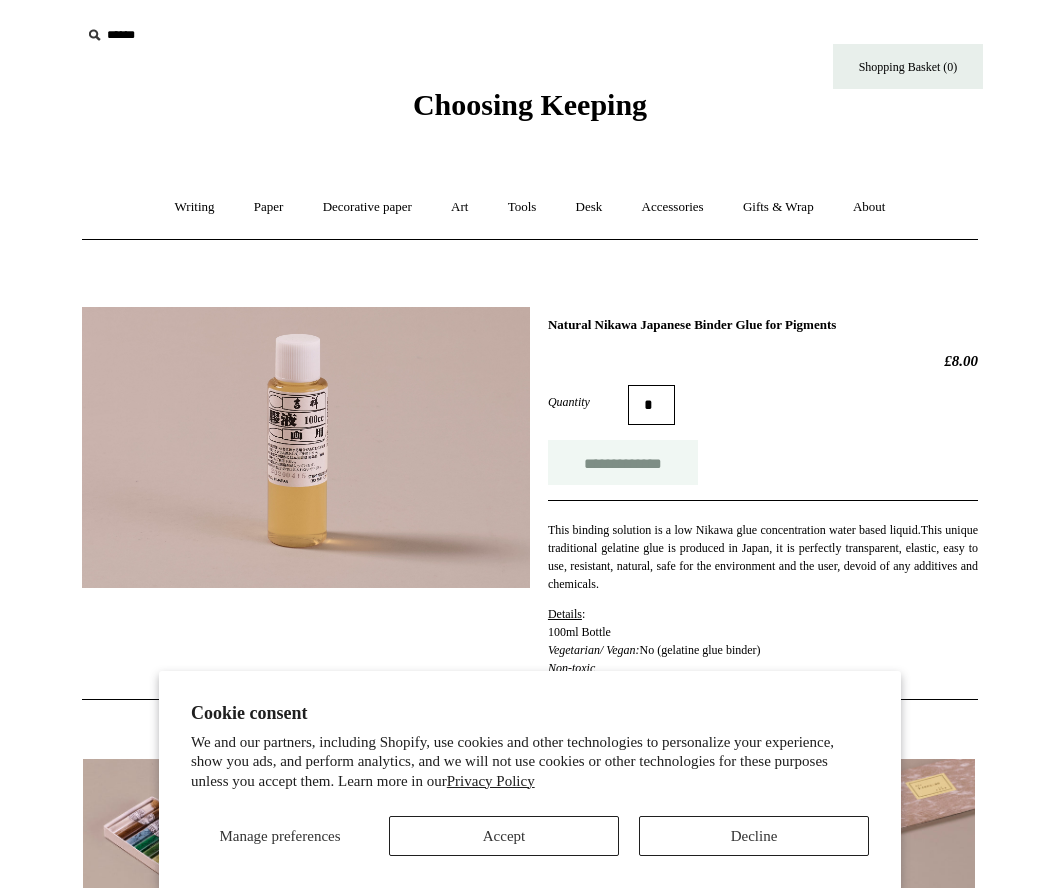 type on "*" 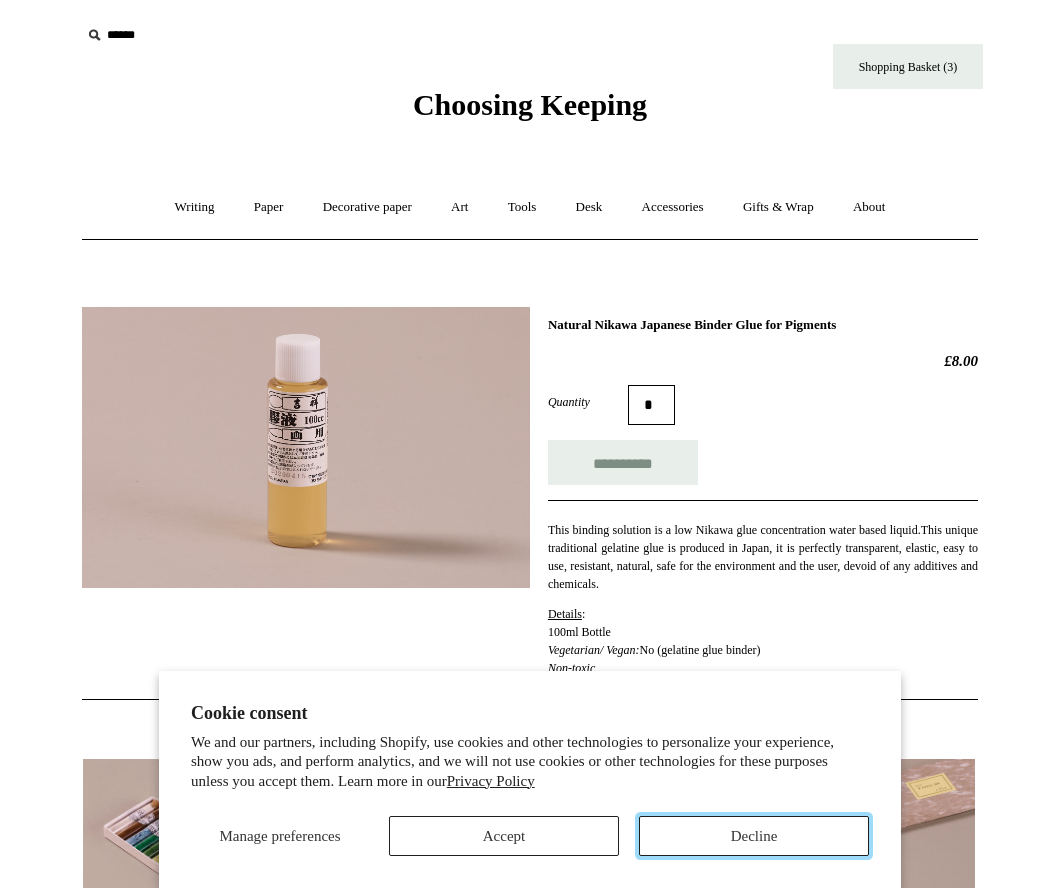 click on "Decline" at bounding box center [754, 836] 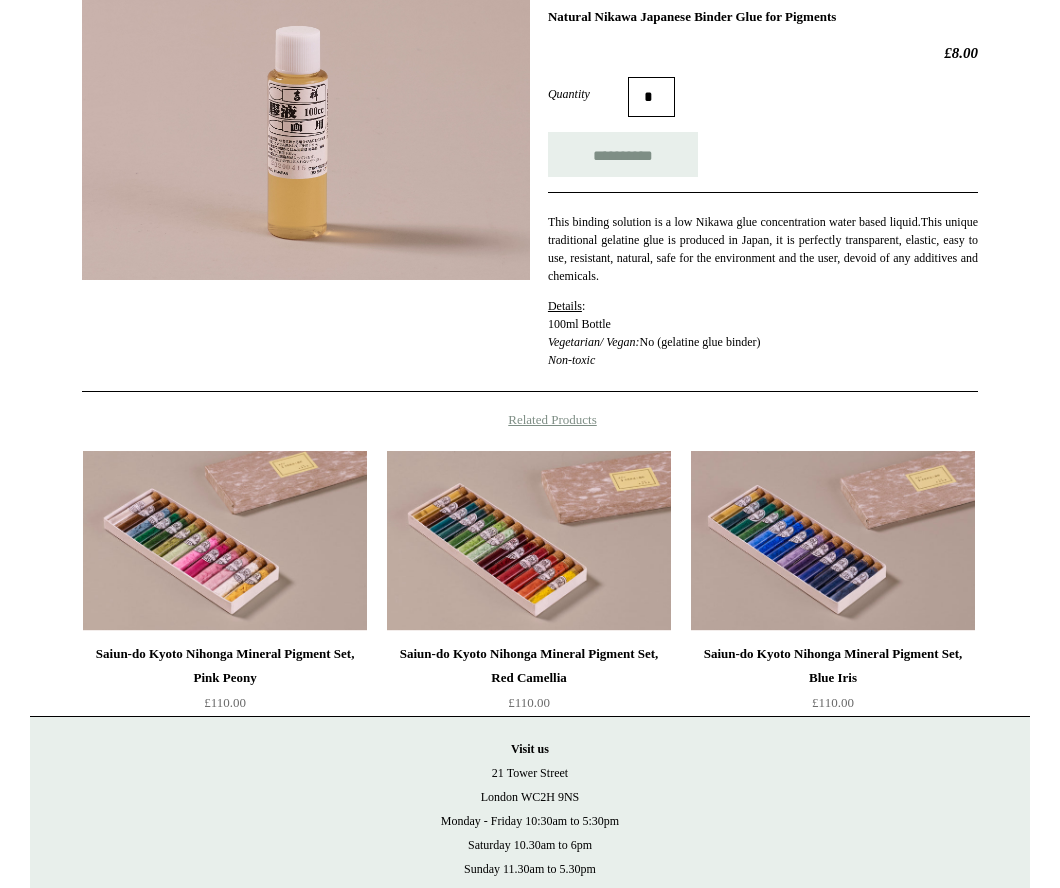type on "**********" 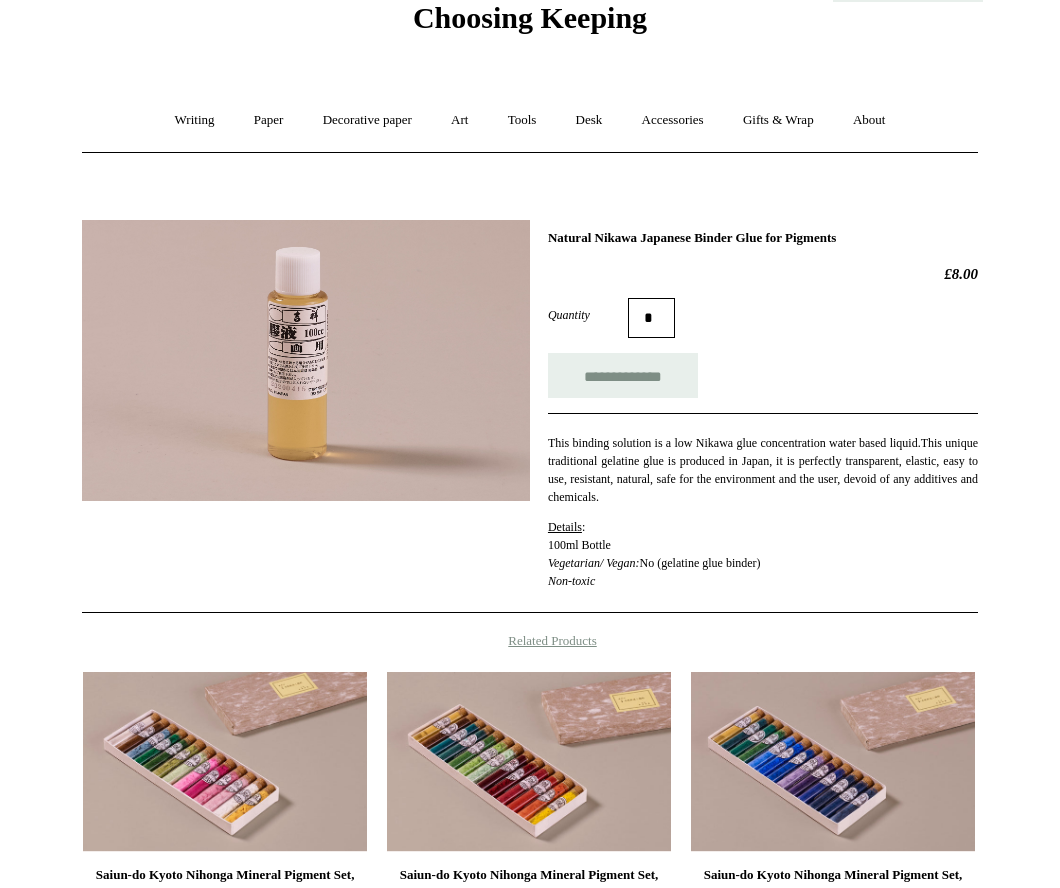 scroll, scrollTop: 0, scrollLeft: 0, axis: both 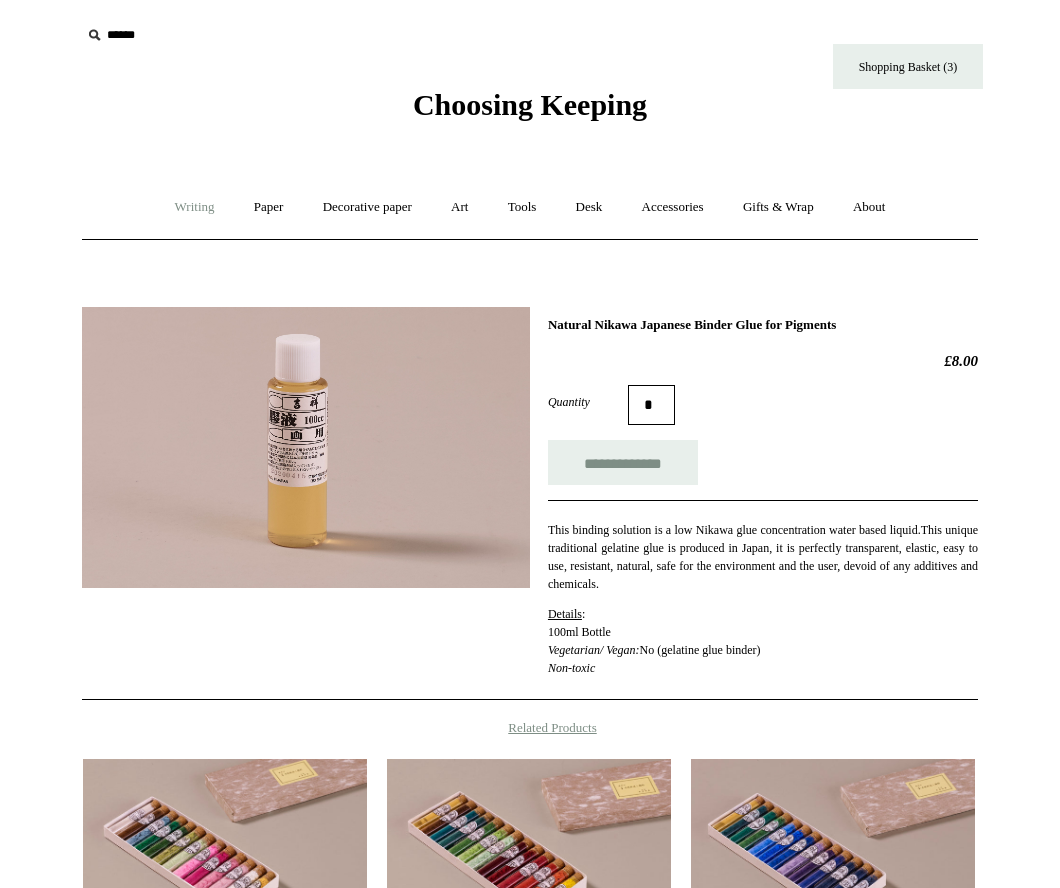click on "Writing +" at bounding box center (195, 207) 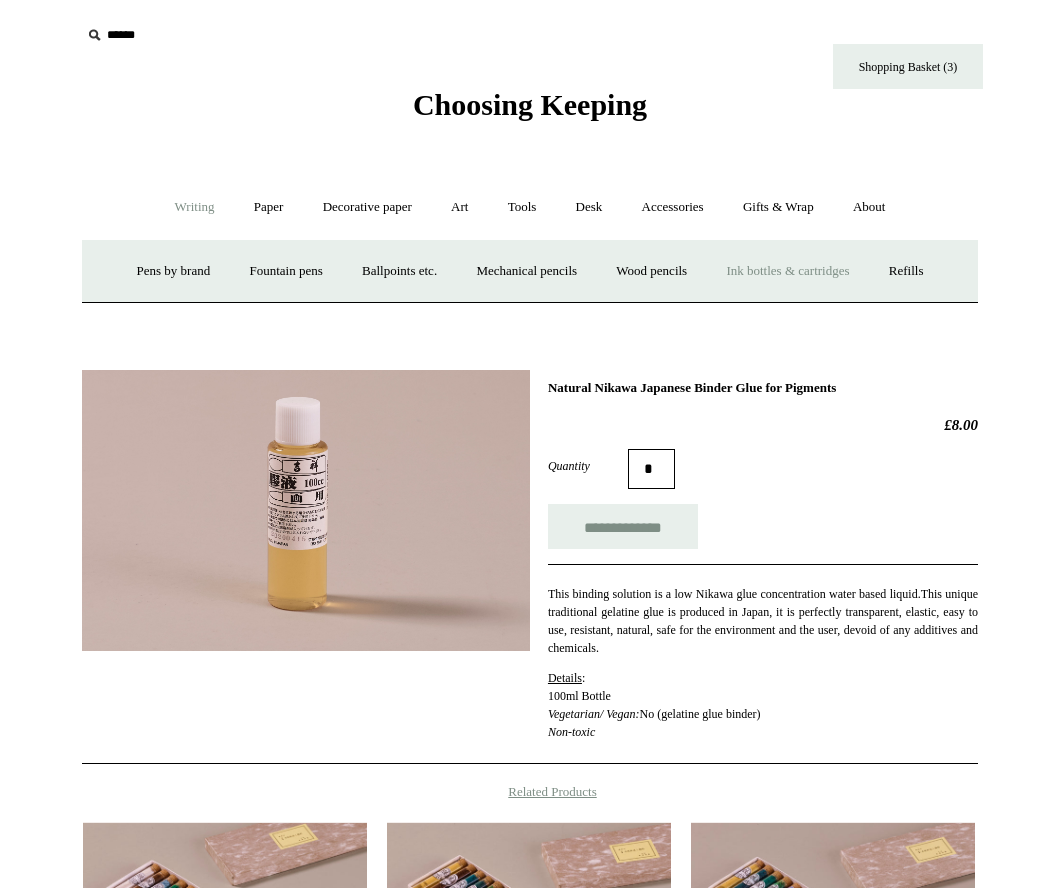 click on "Ink bottles & cartridges +" at bounding box center [787, 271] 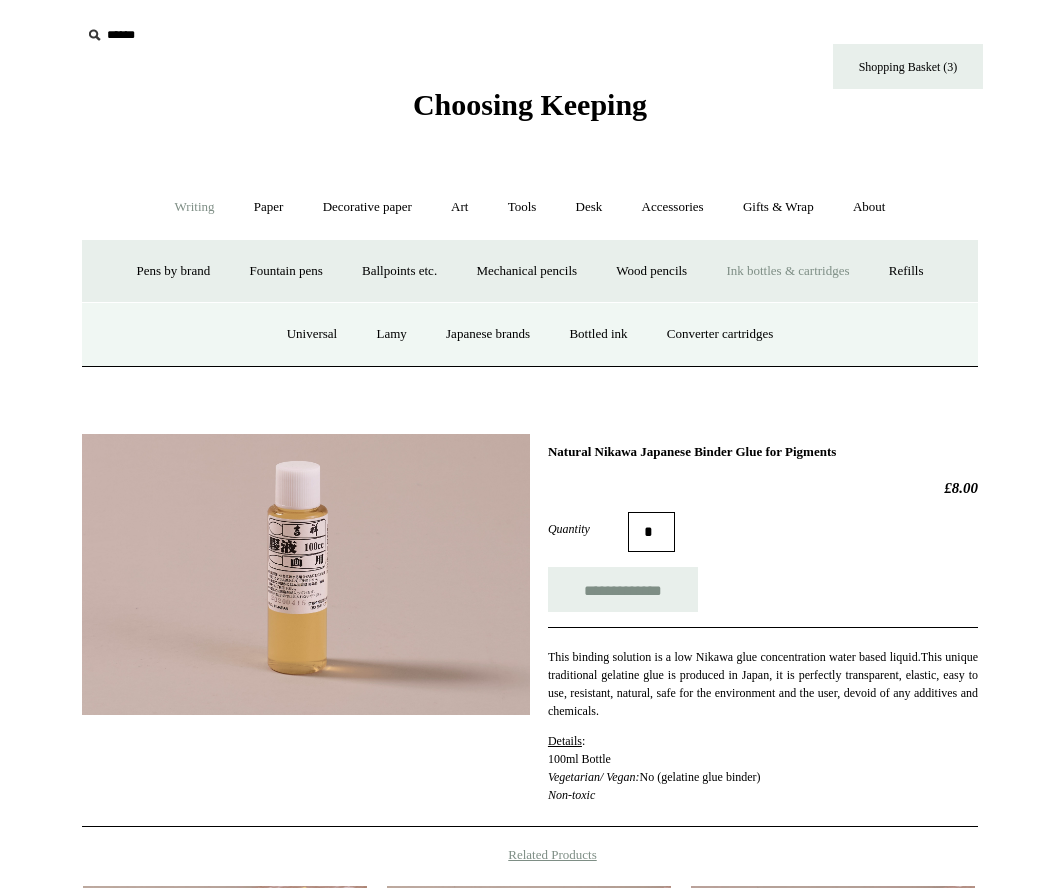 click on "Ink bottles & cartridges -" at bounding box center (787, 271) 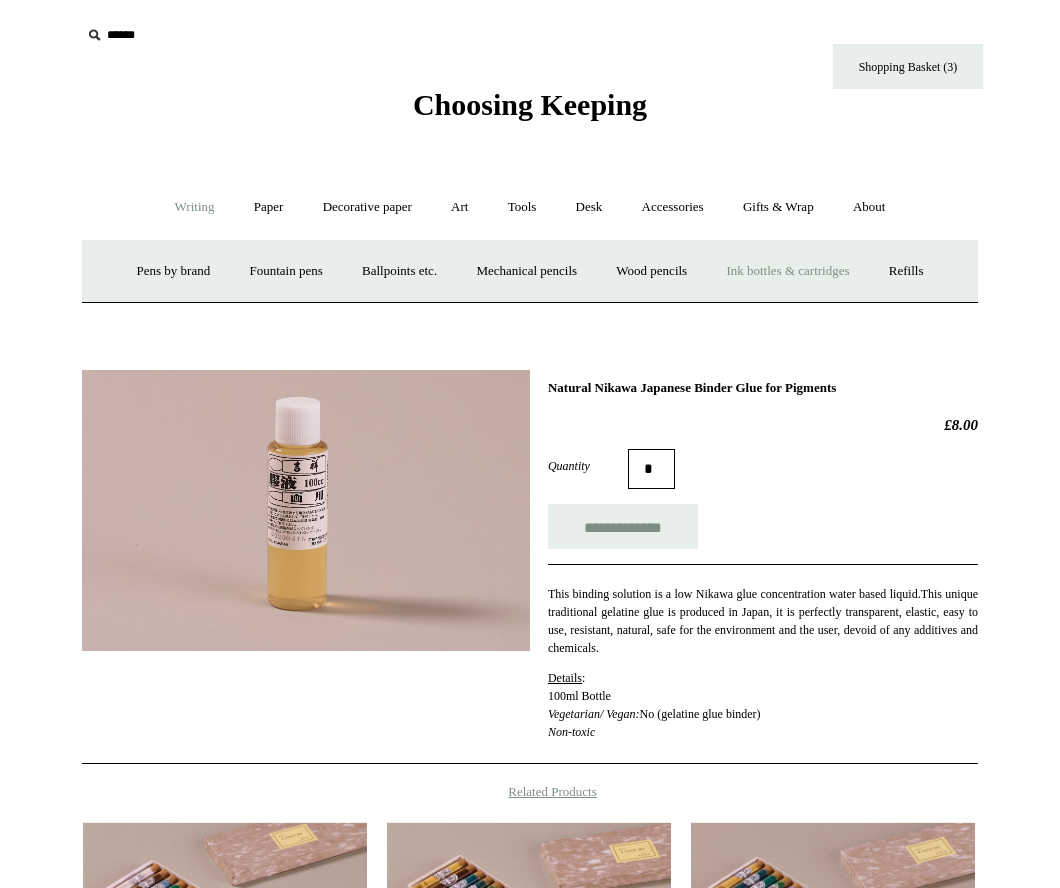 click on "Ink bottles & cartridges +" at bounding box center (787, 271) 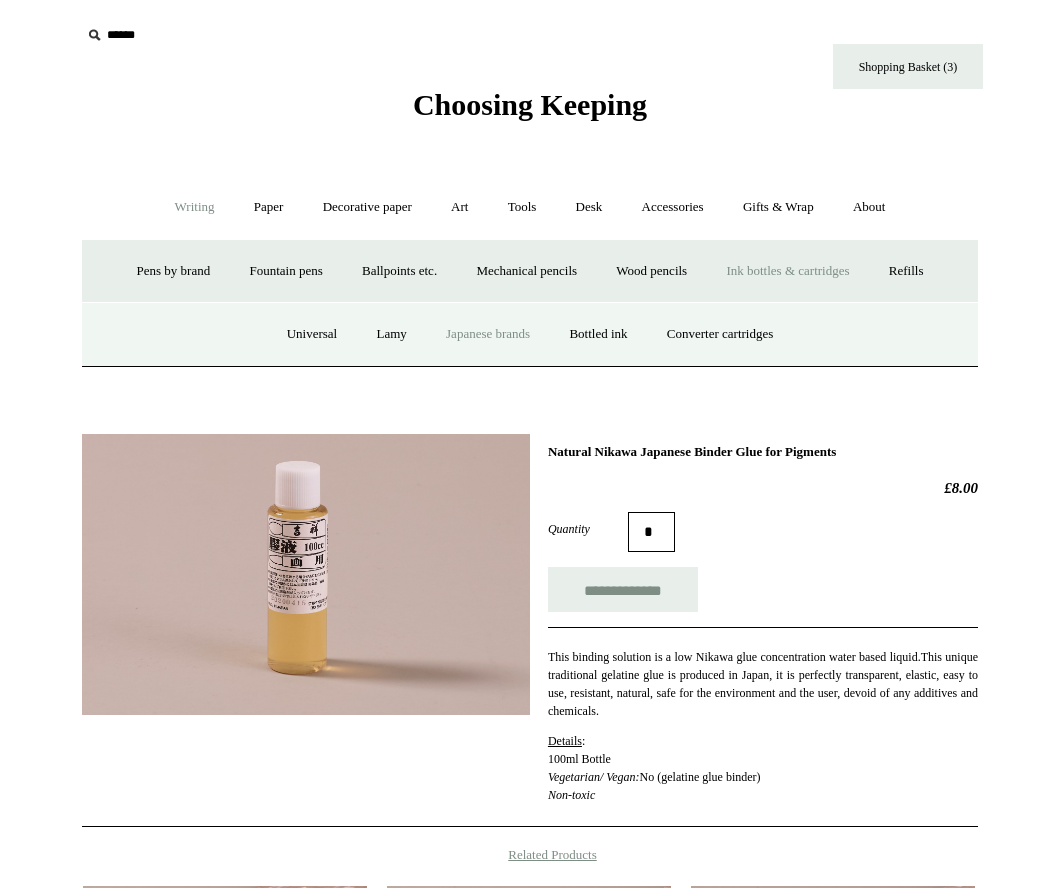 click on "Japanese brands" at bounding box center [488, 334] 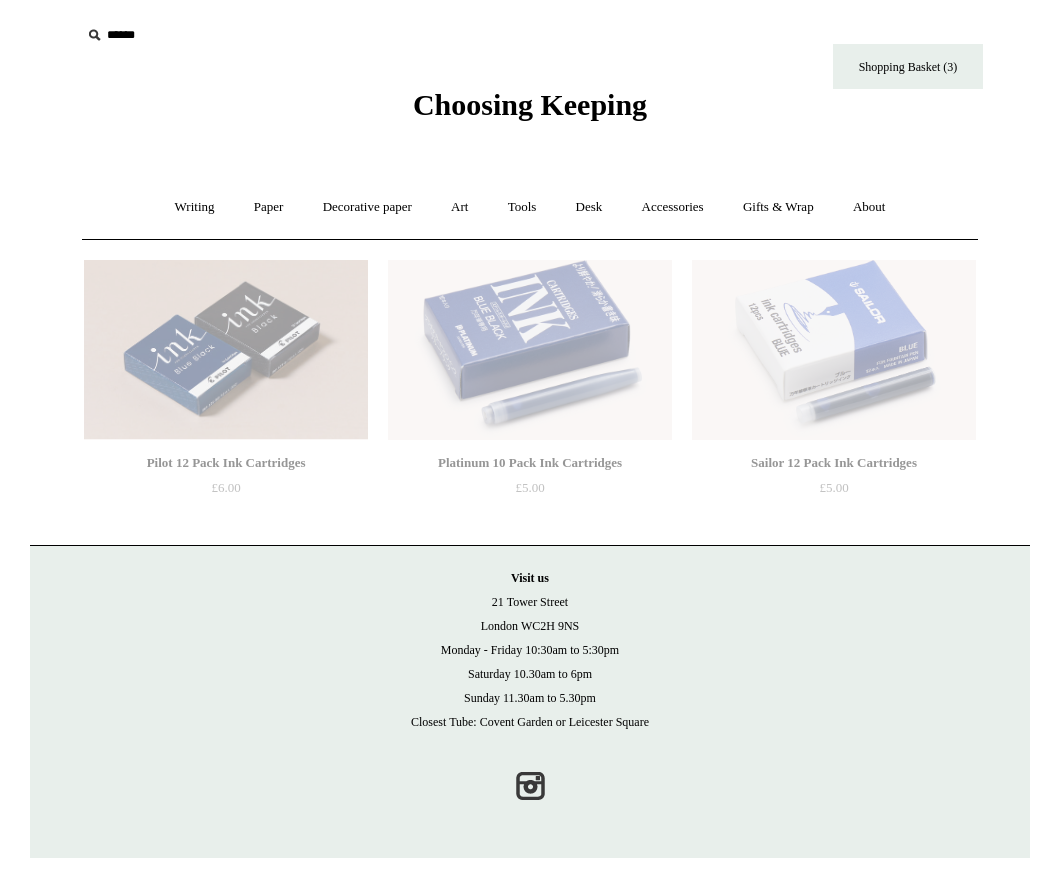 scroll, scrollTop: 0, scrollLeft: 0, axis: both 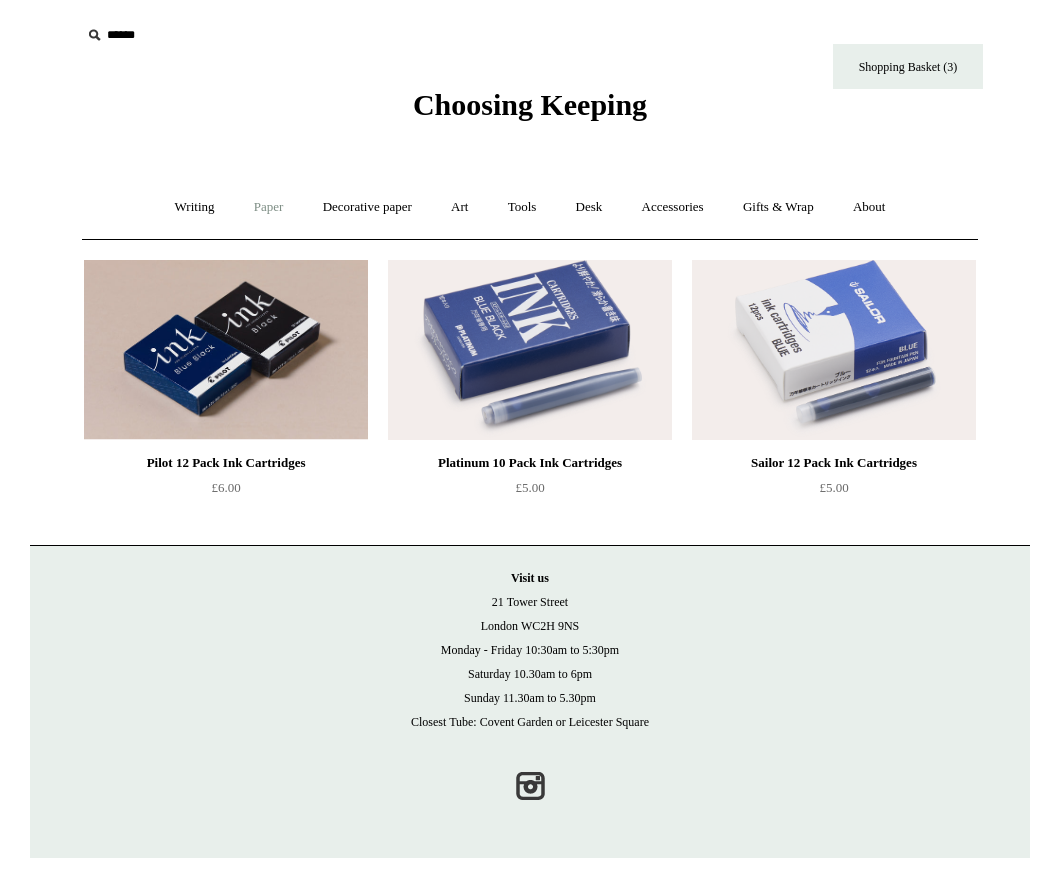 click on "Paper +" at bounding box center [269, 207] 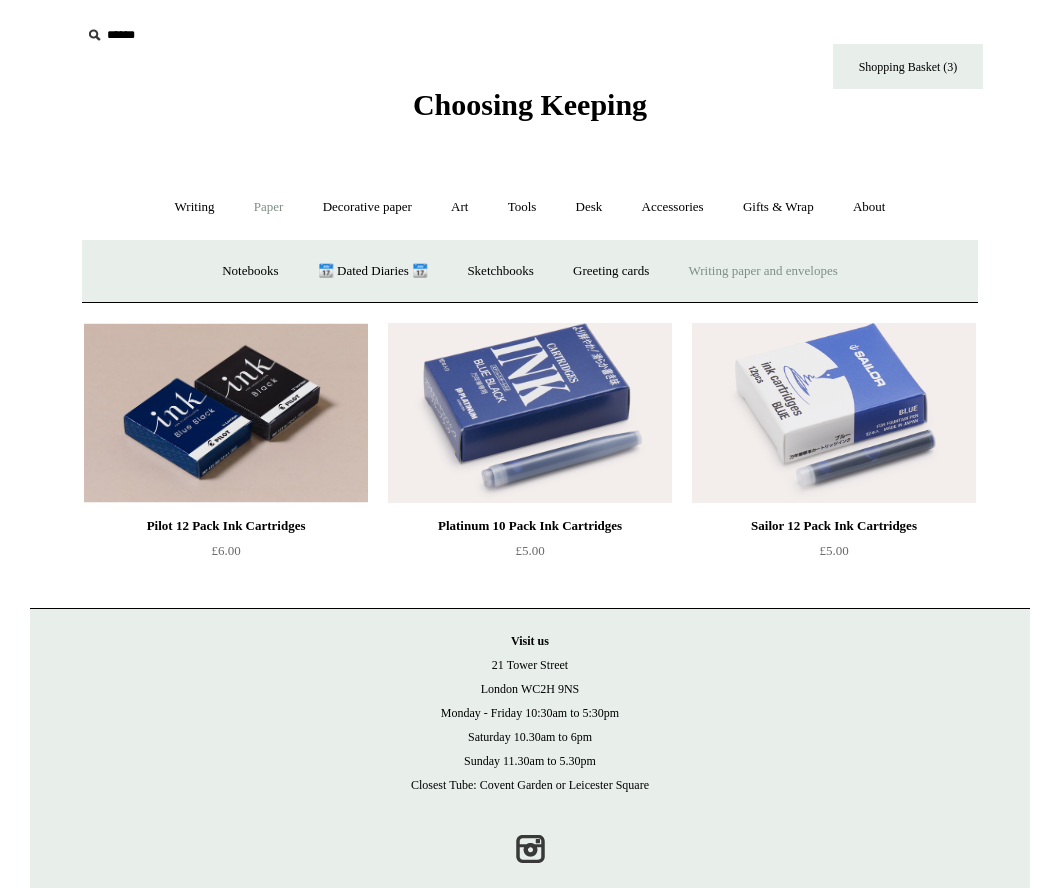 click on "Writing paper and envelopes +" at bounding box center [763, 271] 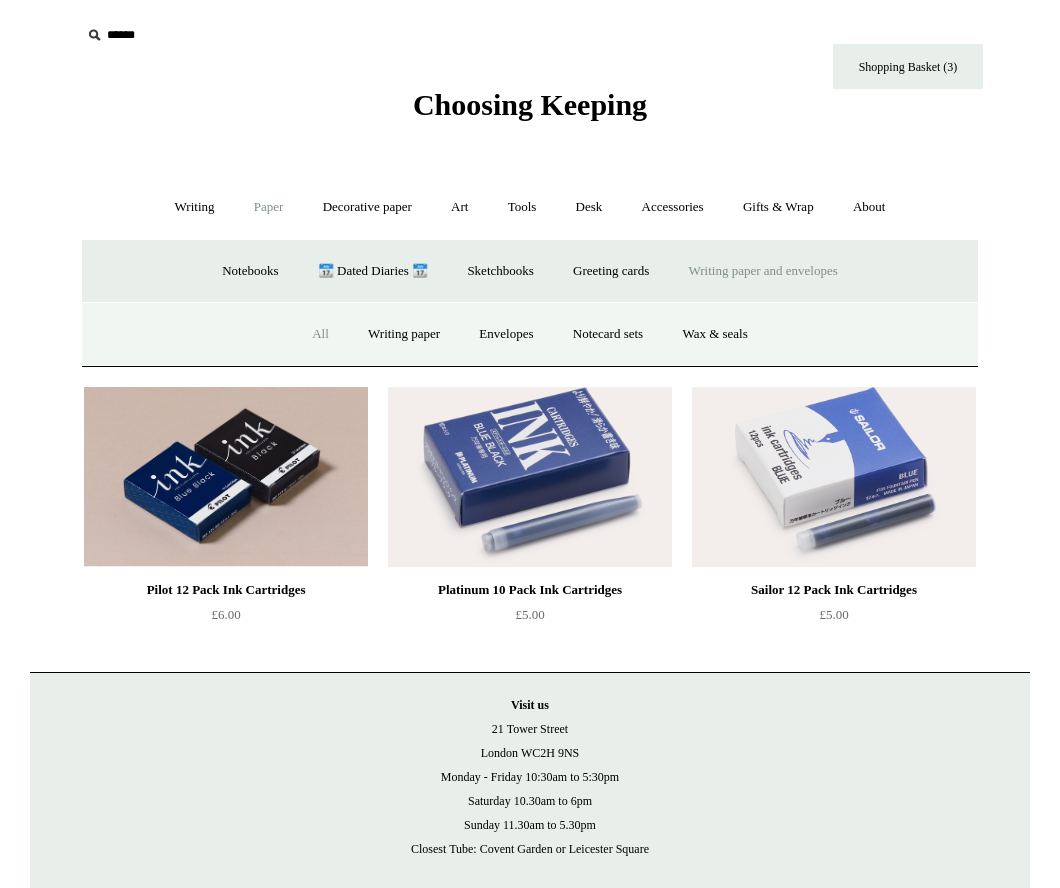click on "All" at bounding box center (320, 334) 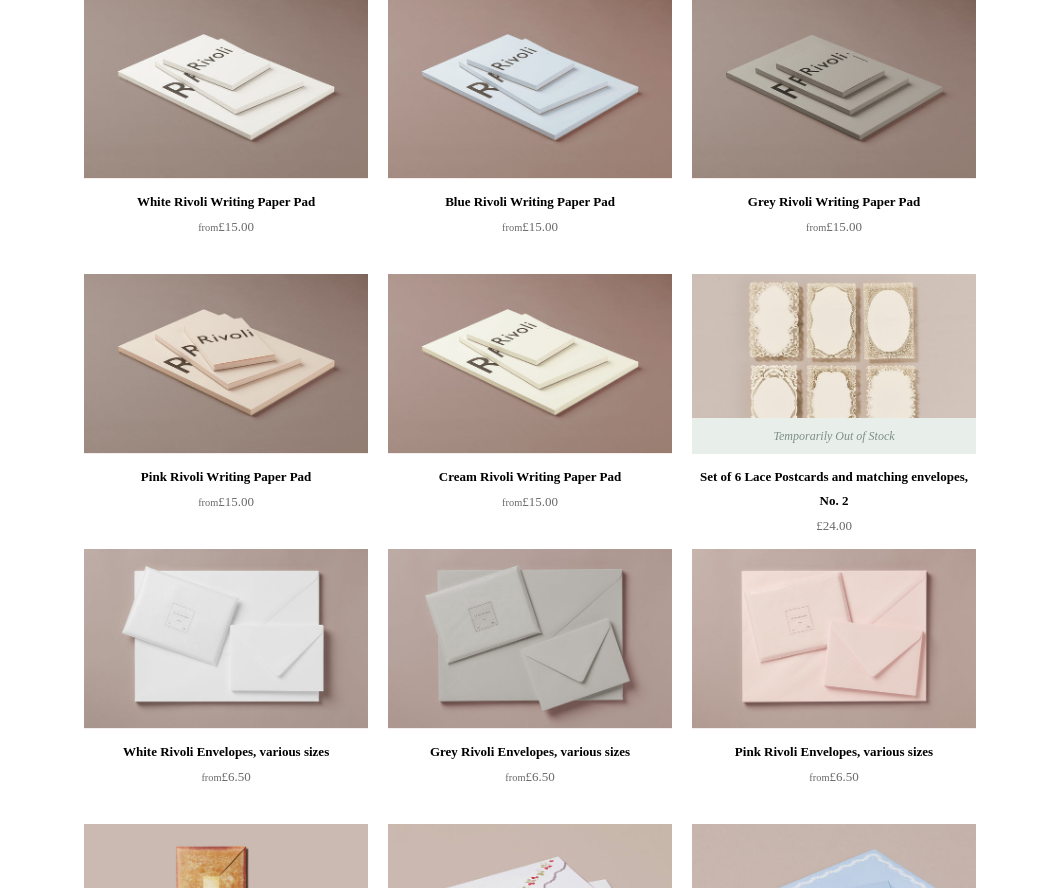 scroll, scrollTop: 262, scrollLeft: 0, axis: vertical 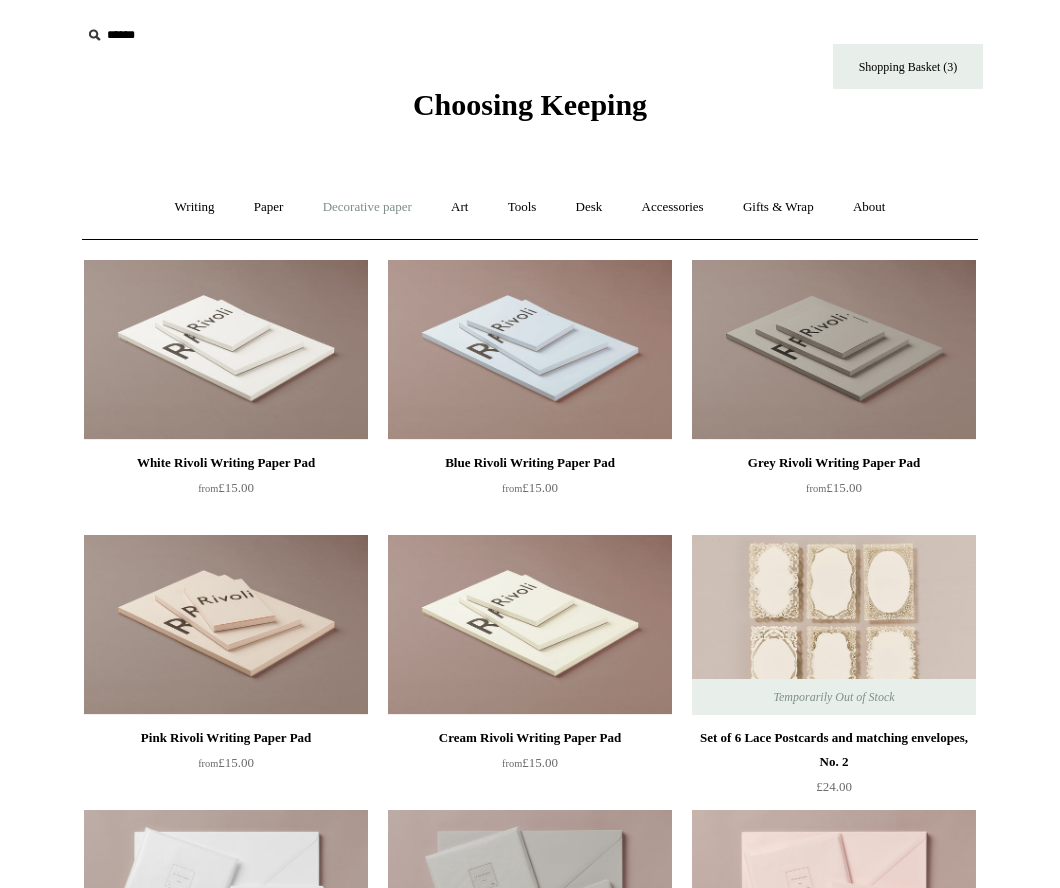 click on "Decorative paper +" at bounding box center [367, 207] 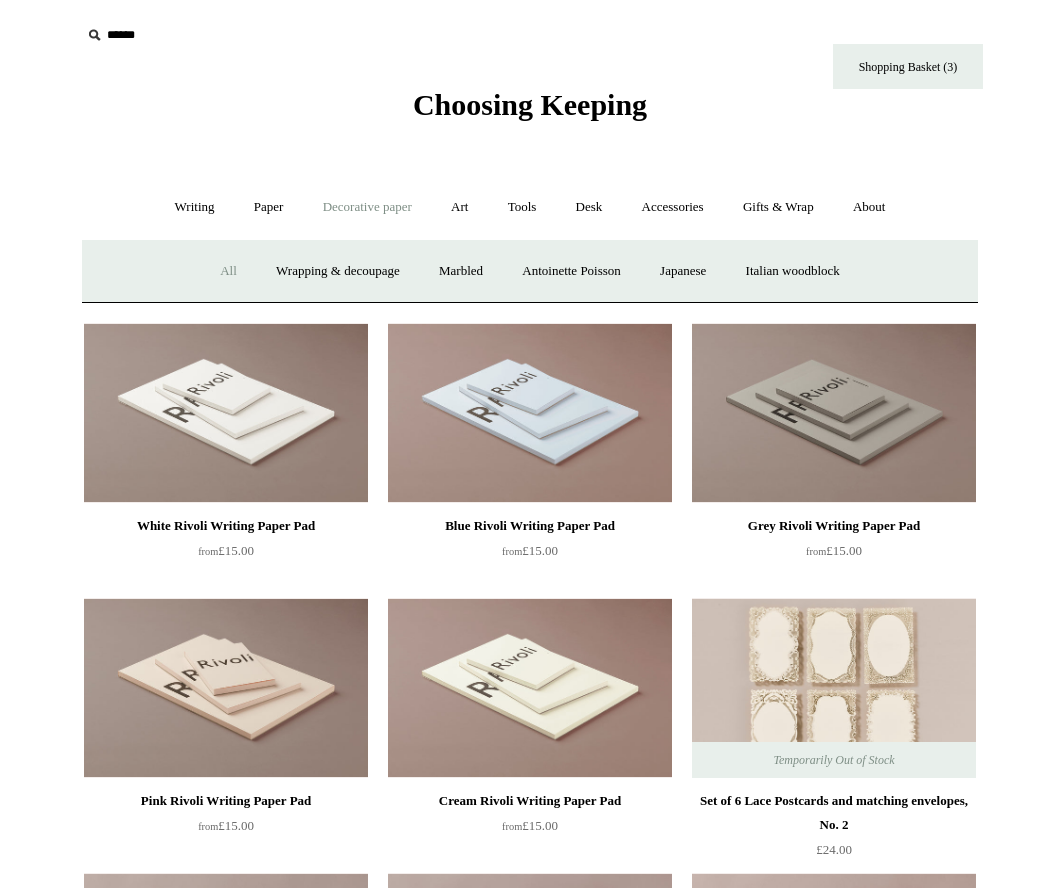 click on "All" at bounding box center (228, 271) 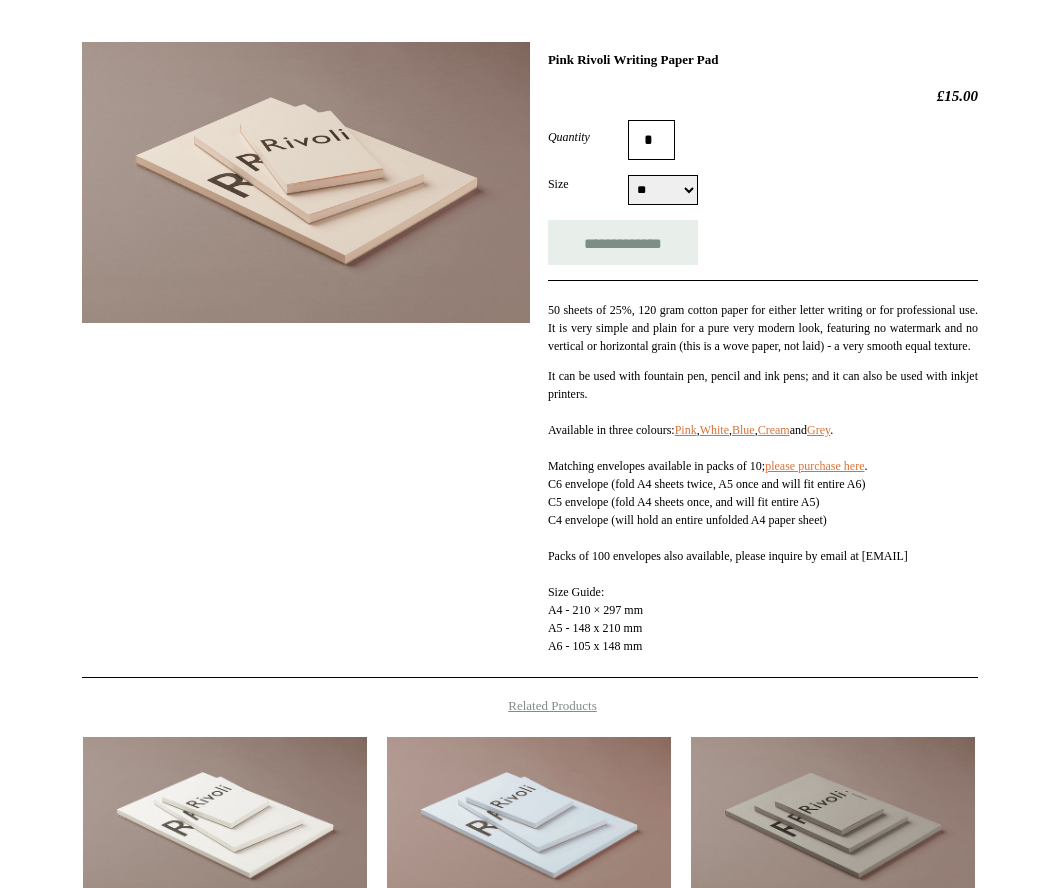 scroll, scrollTop: 290, scrollLeft: 0, axis: vertical 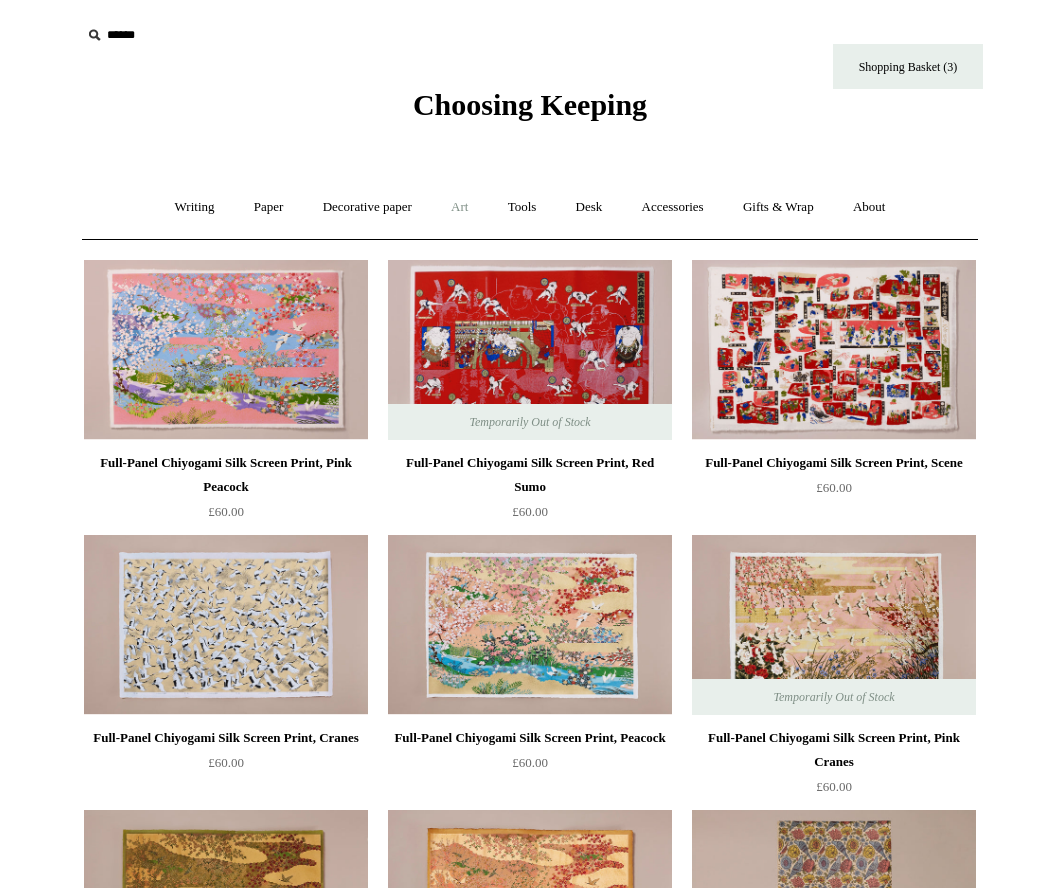 click on "Art +" at bounding box center [459, 207] 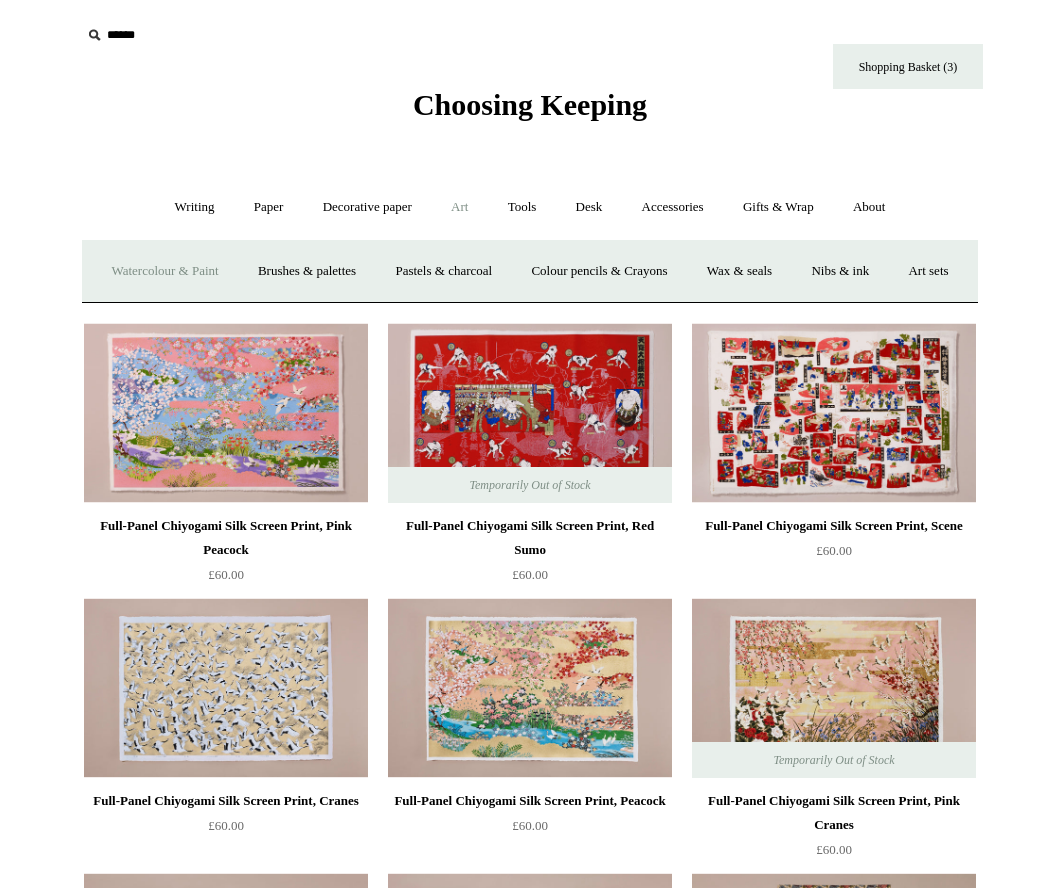click on "Watercolour & Paint" at bounding box center (164, 271) 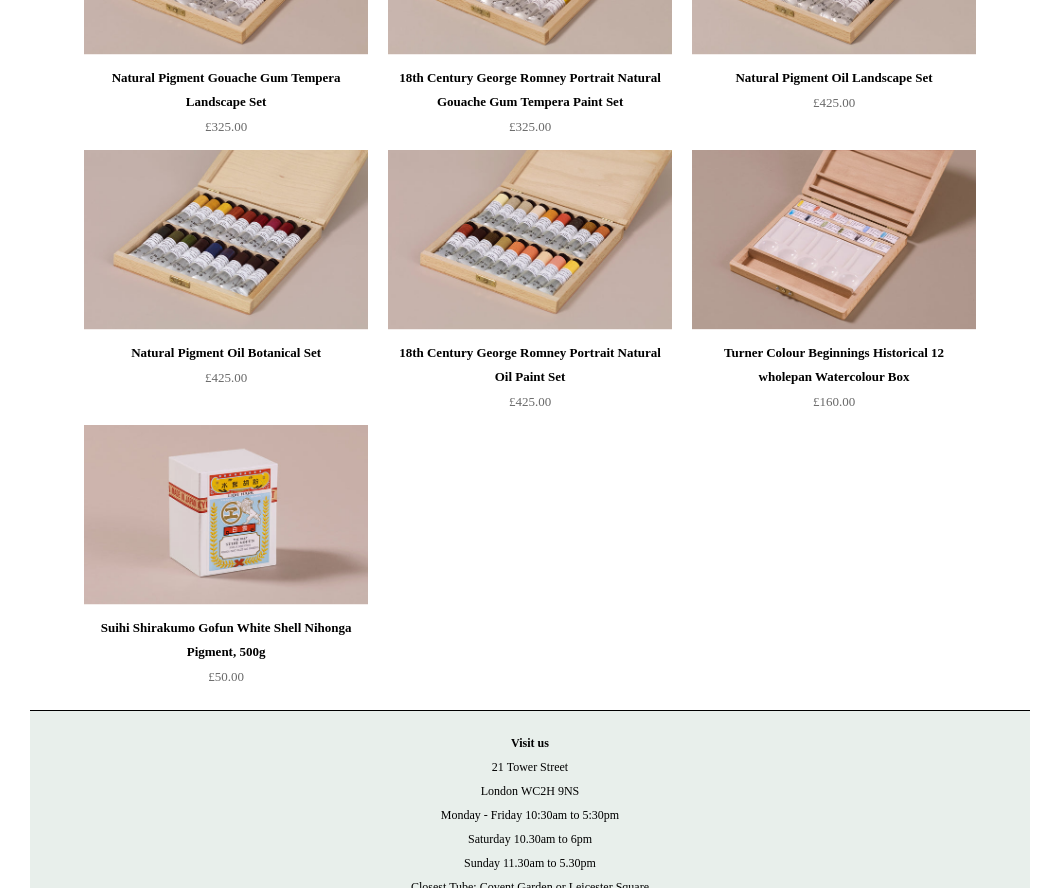scroll, scrollTop: 4237, scrollLeft: 0, axis: vertical 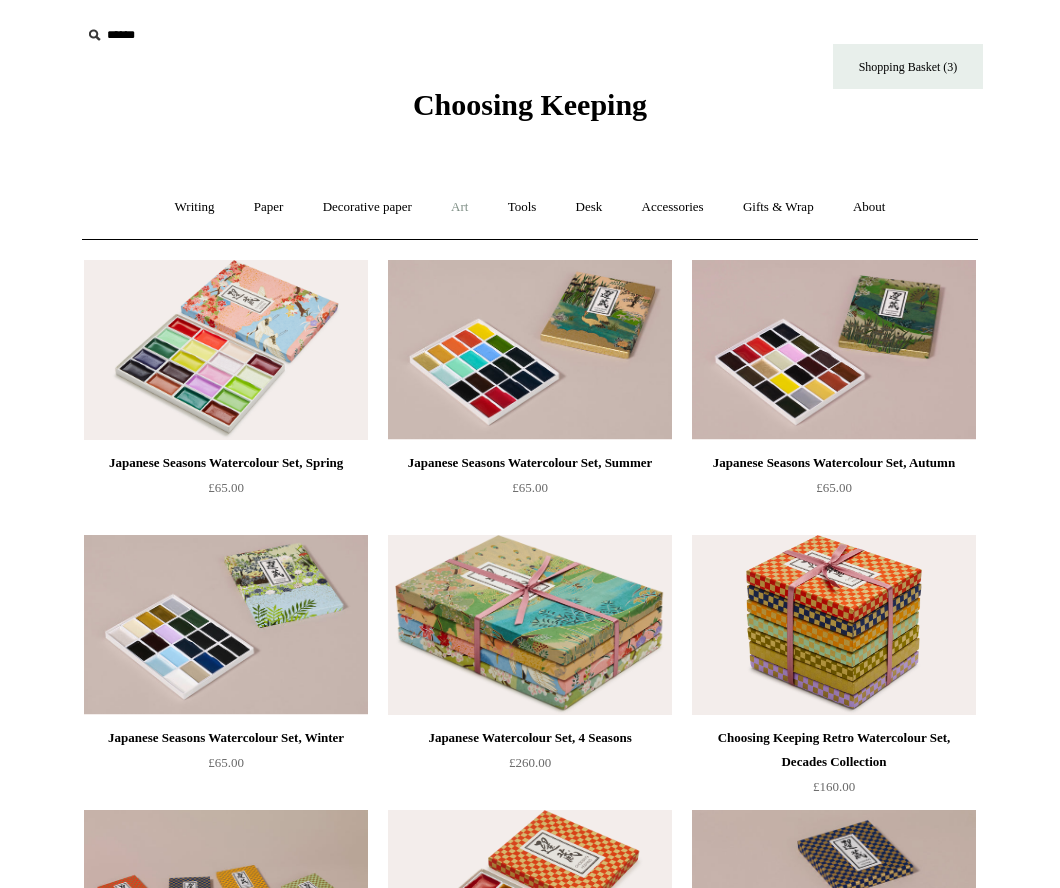 click on "Art +" at bounding box center (459, 207) 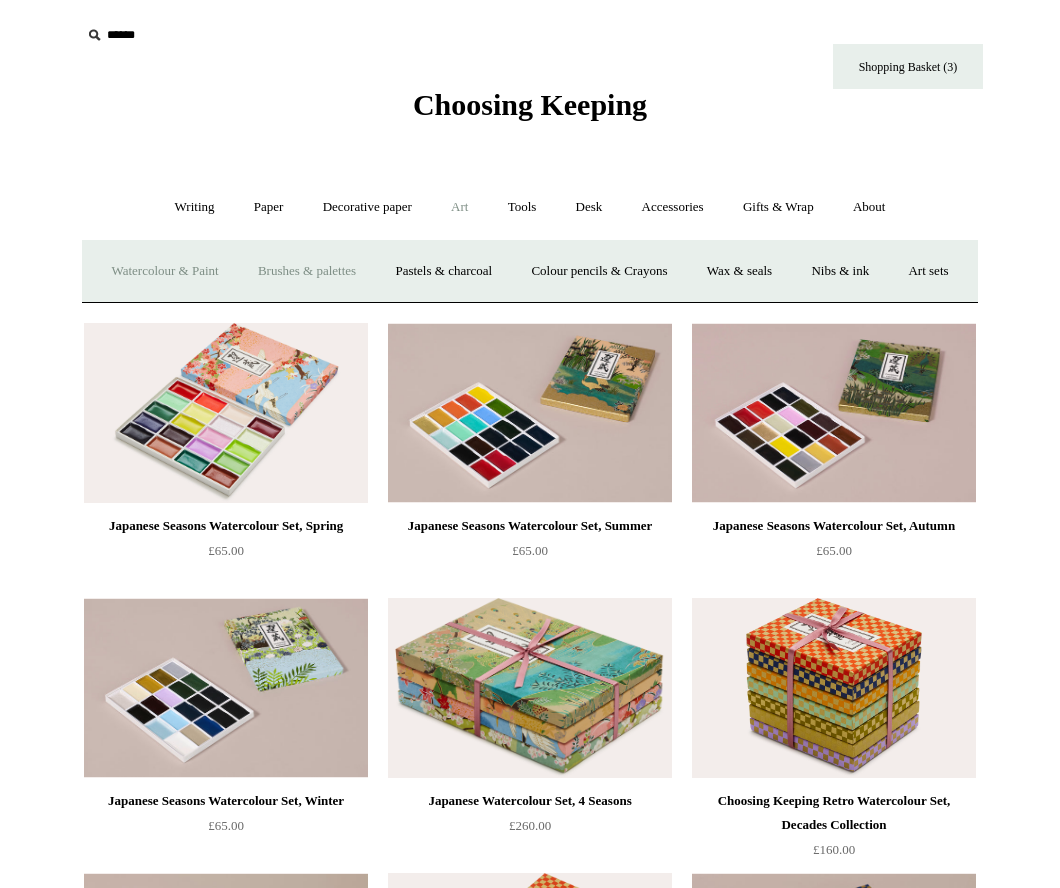click on "Brushes & palettes" at bounding box center [307, 271] 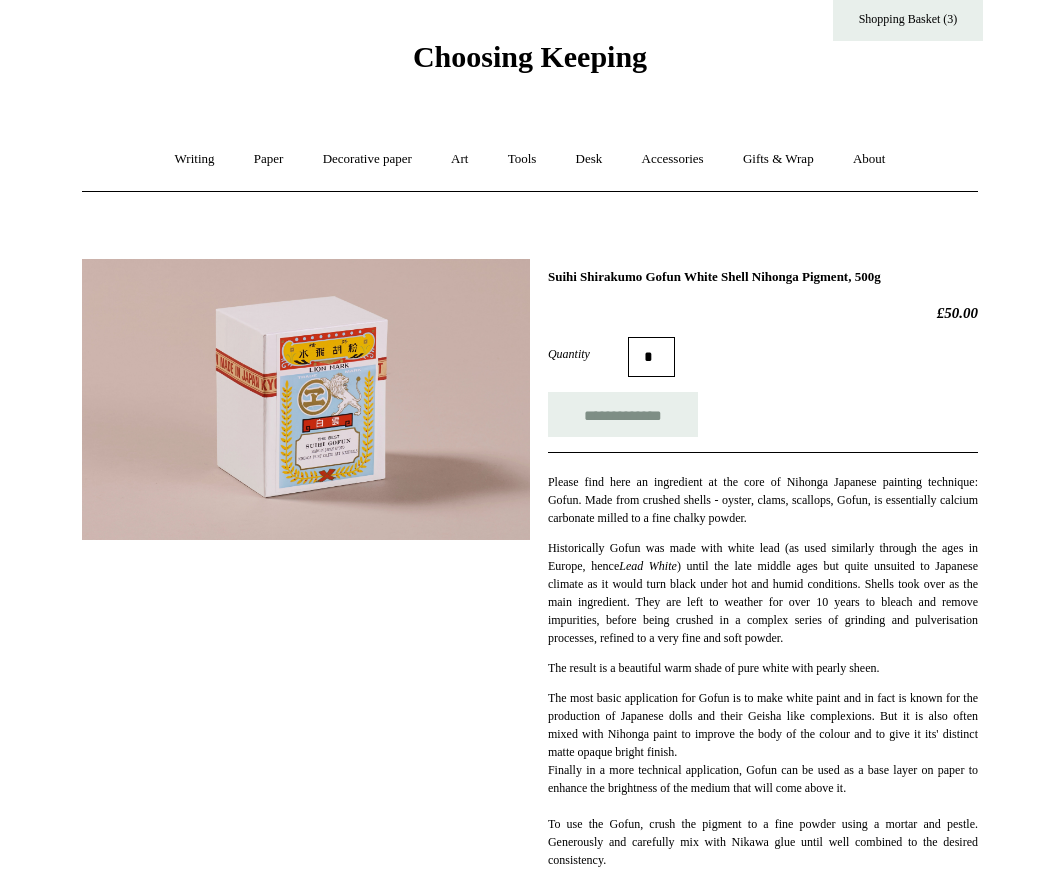 scroll, scrollTop: 51, scrollLeft: 0, axis: vertical 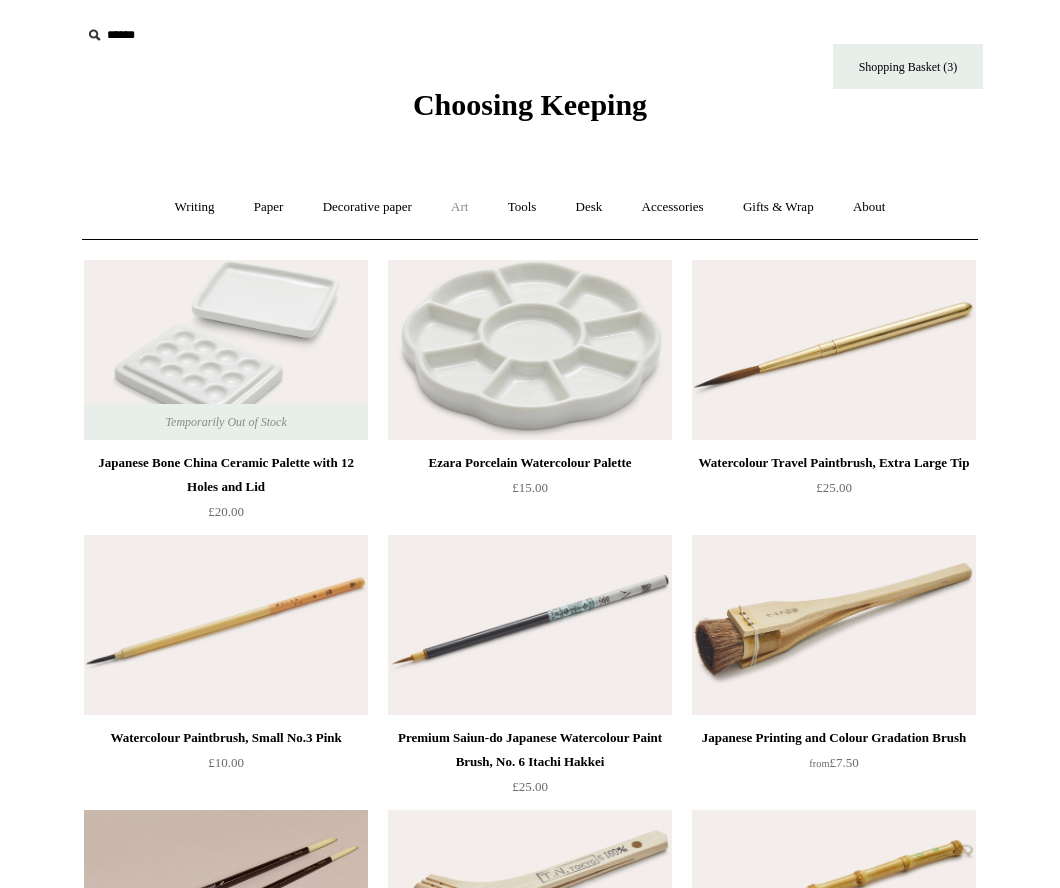 click on "Art +" at bounding box center (459, 207) 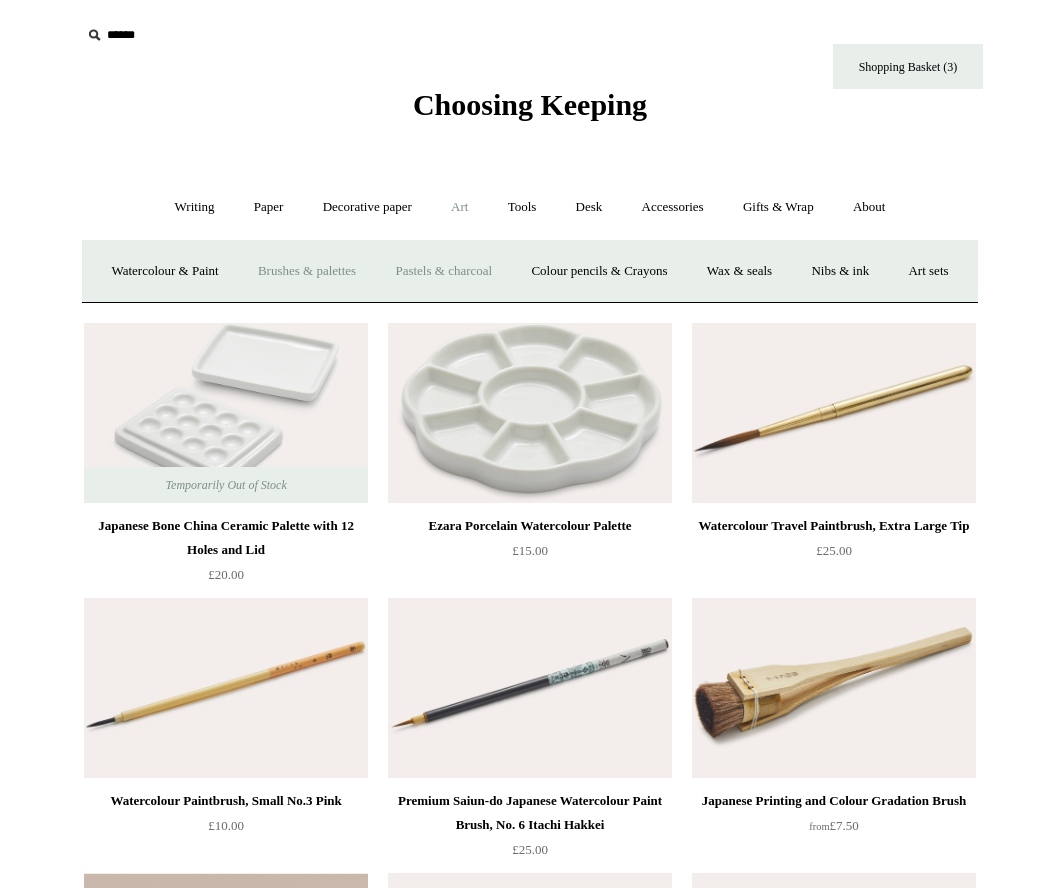 click on "Pastels & charcoal" at bounding box center (443, 271) 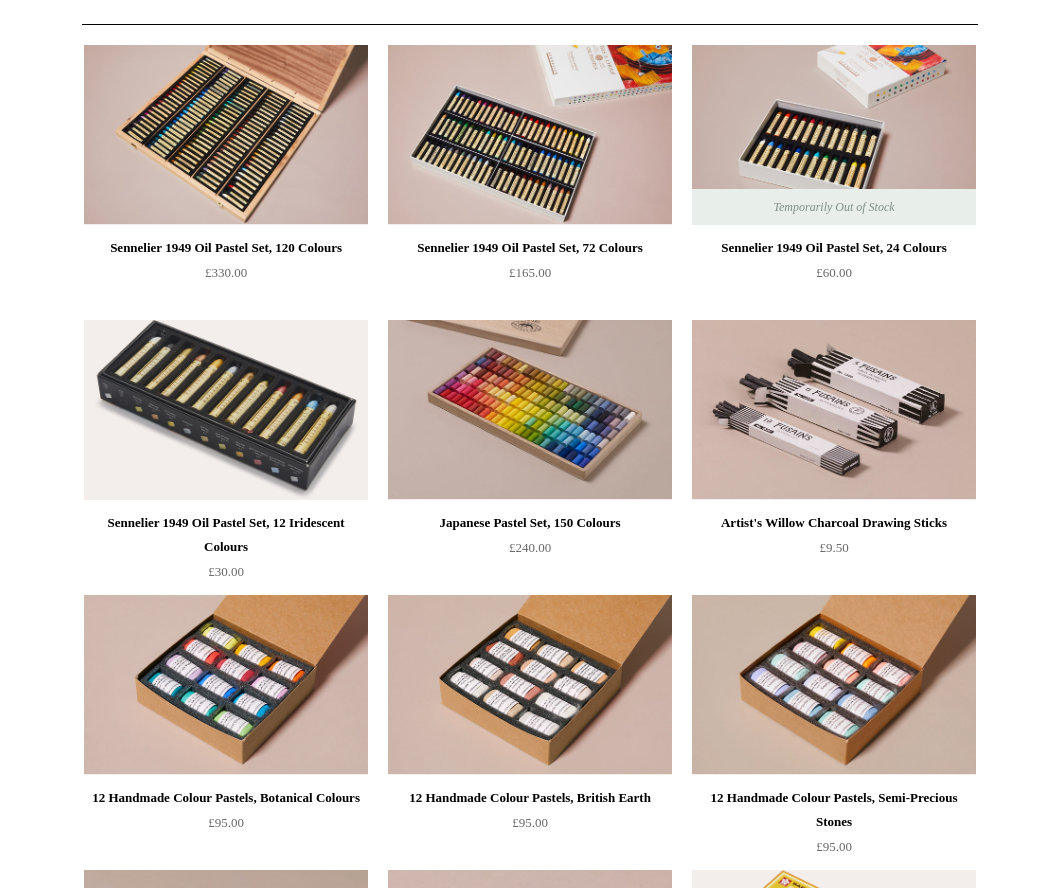 scroll, scrollTop: 0, scrollLeft: 0, axis: both 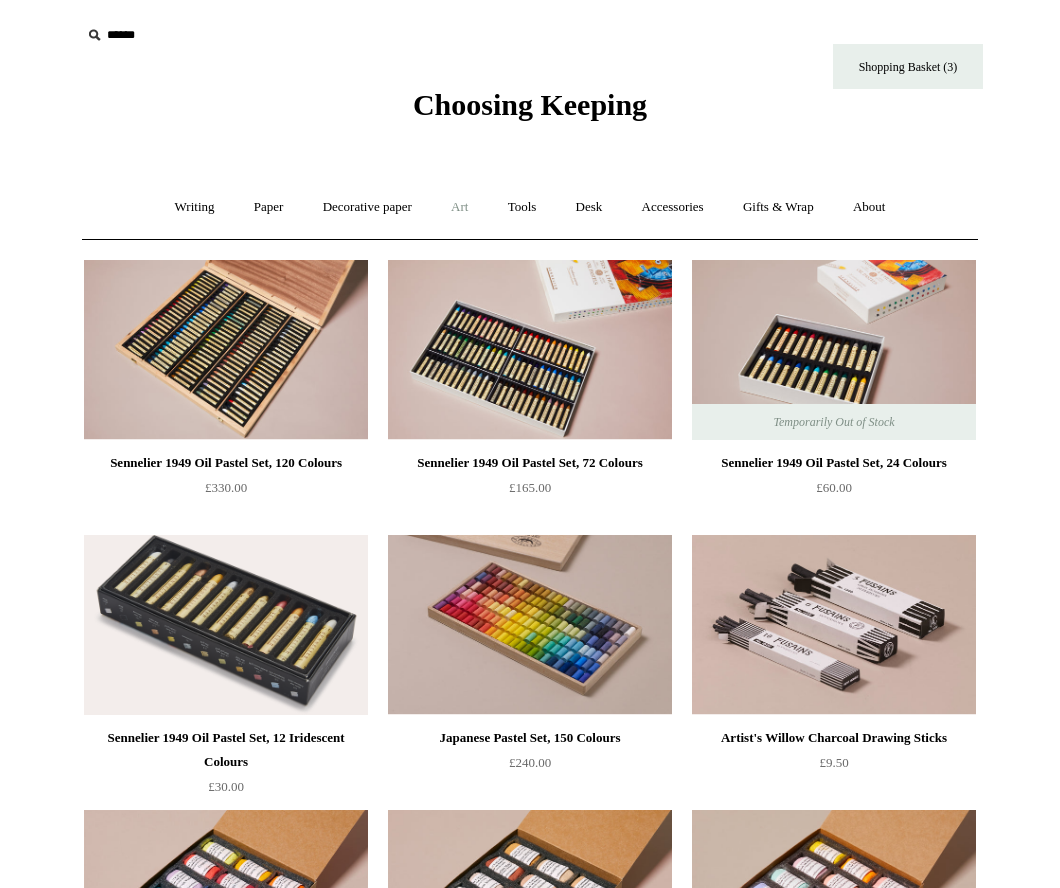 click on "Art +" at bounding box center [459, 207] 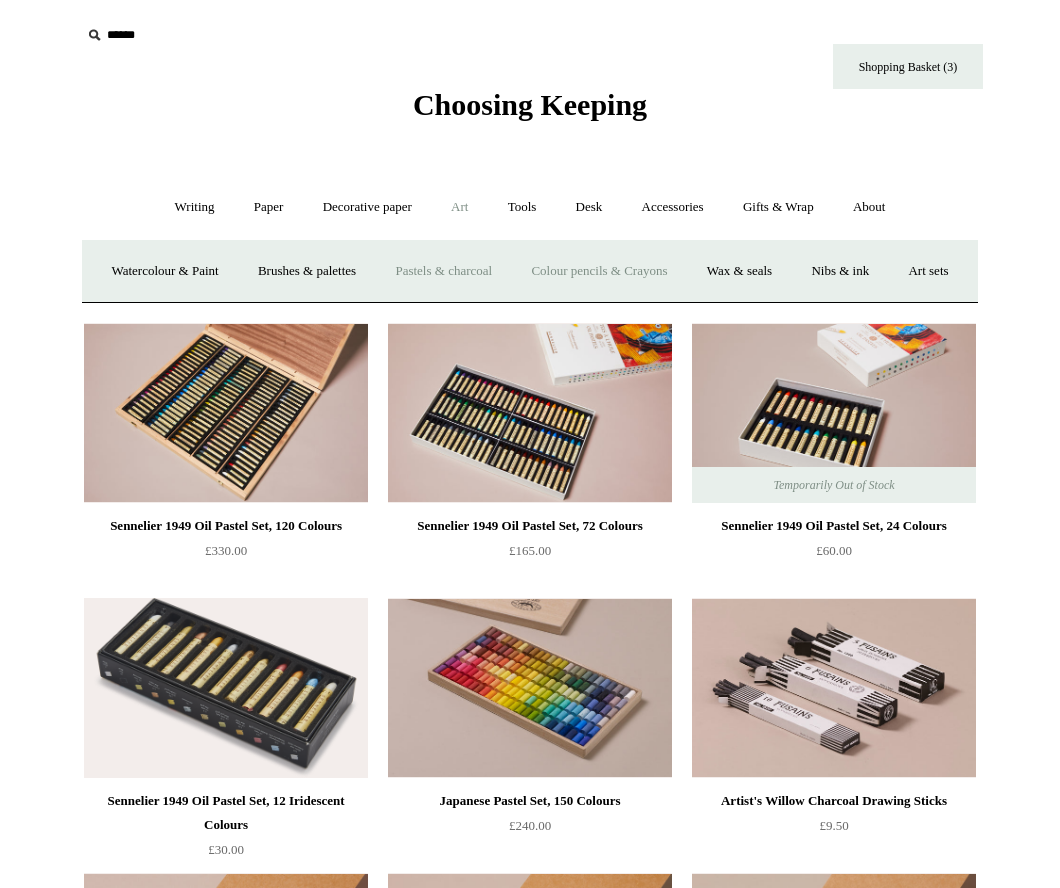click on "Colour pencils & Crayons" at bounding box center (599, 271) 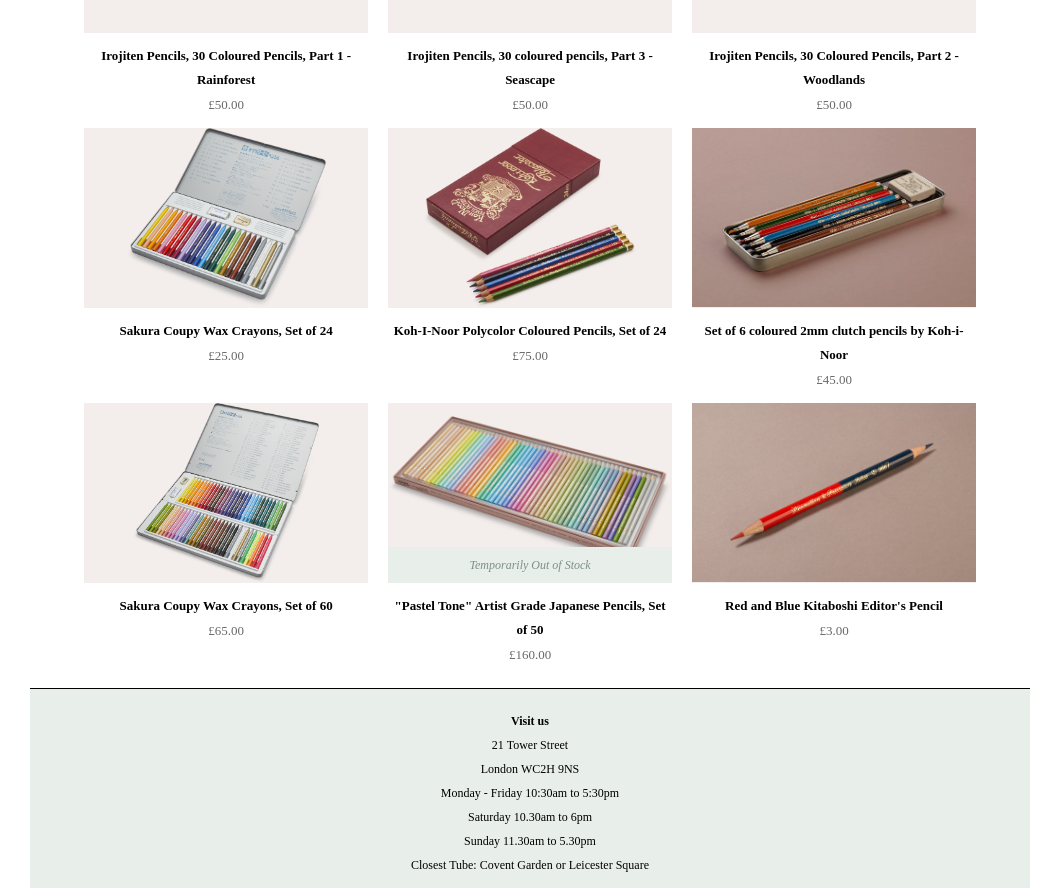 scroll, scrollTop: 0, scrollLeft: 0, axis: both 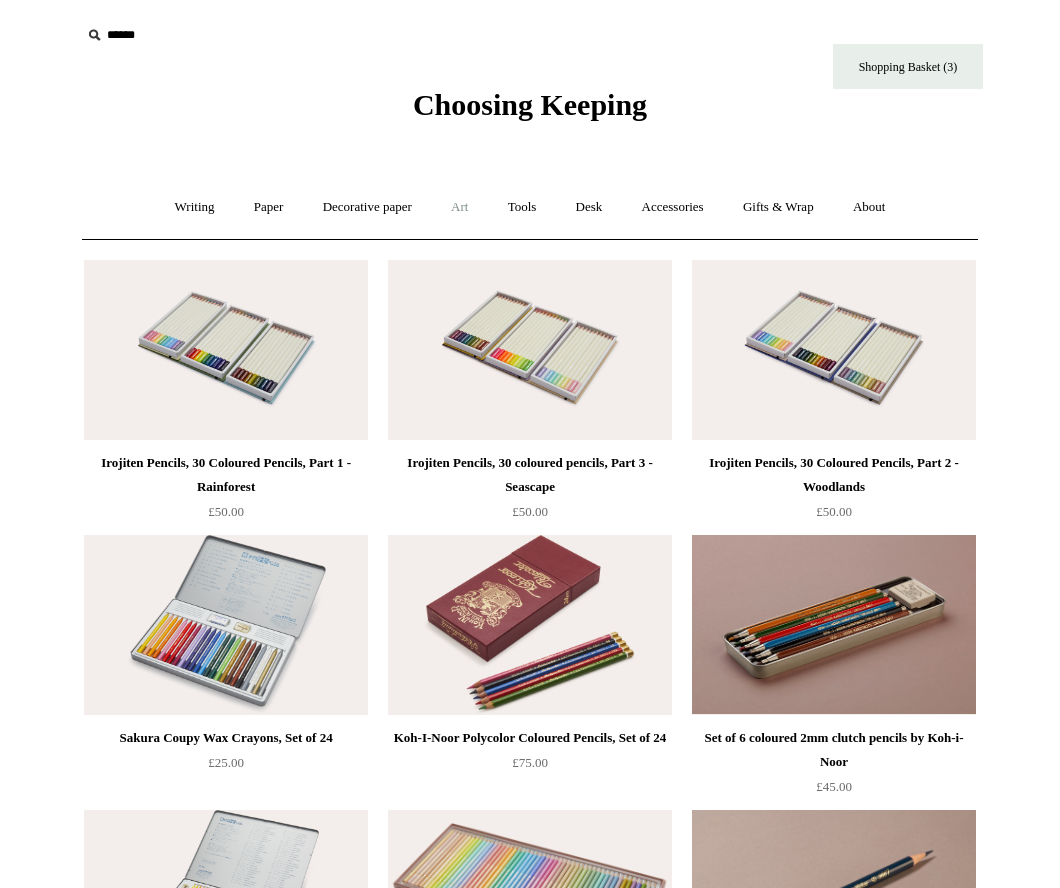 click on "Art +" at bounding box center [459, 207] 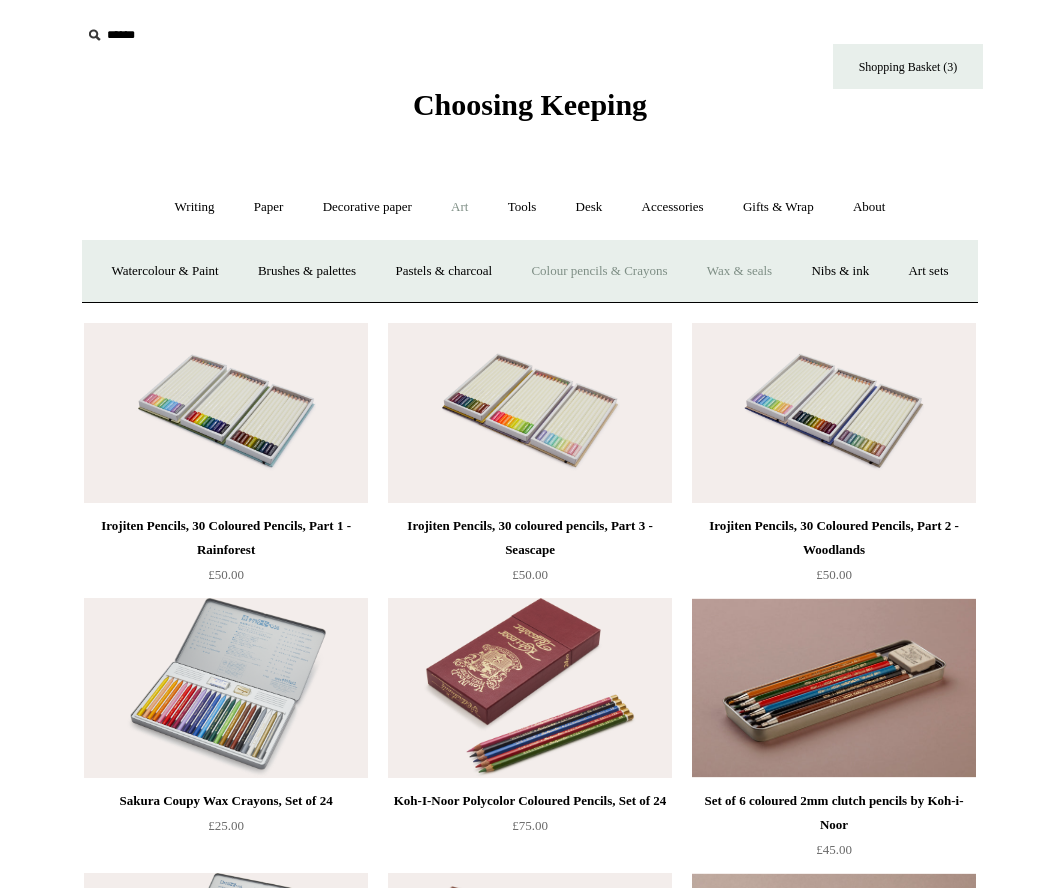 click on "Wax & seals" at bounding box center [739, 271] 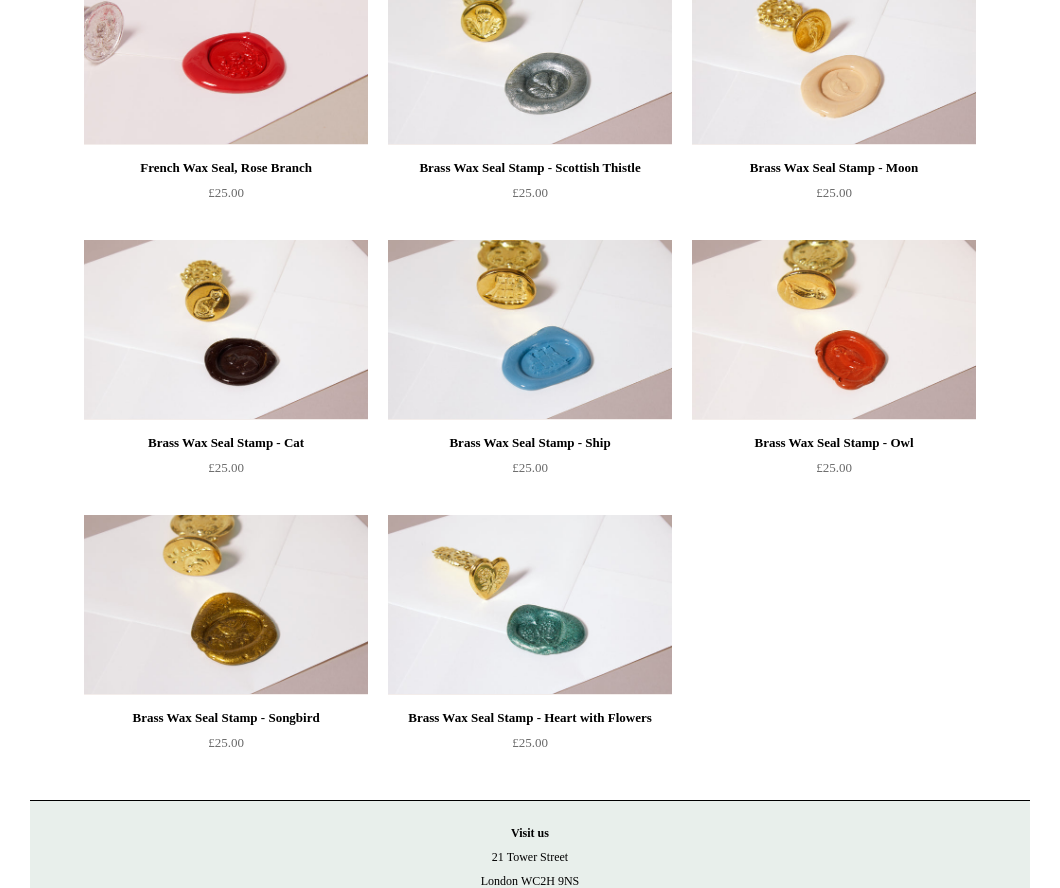 scroll, scrollTop: 0, scrollLeft: 0, axis: both 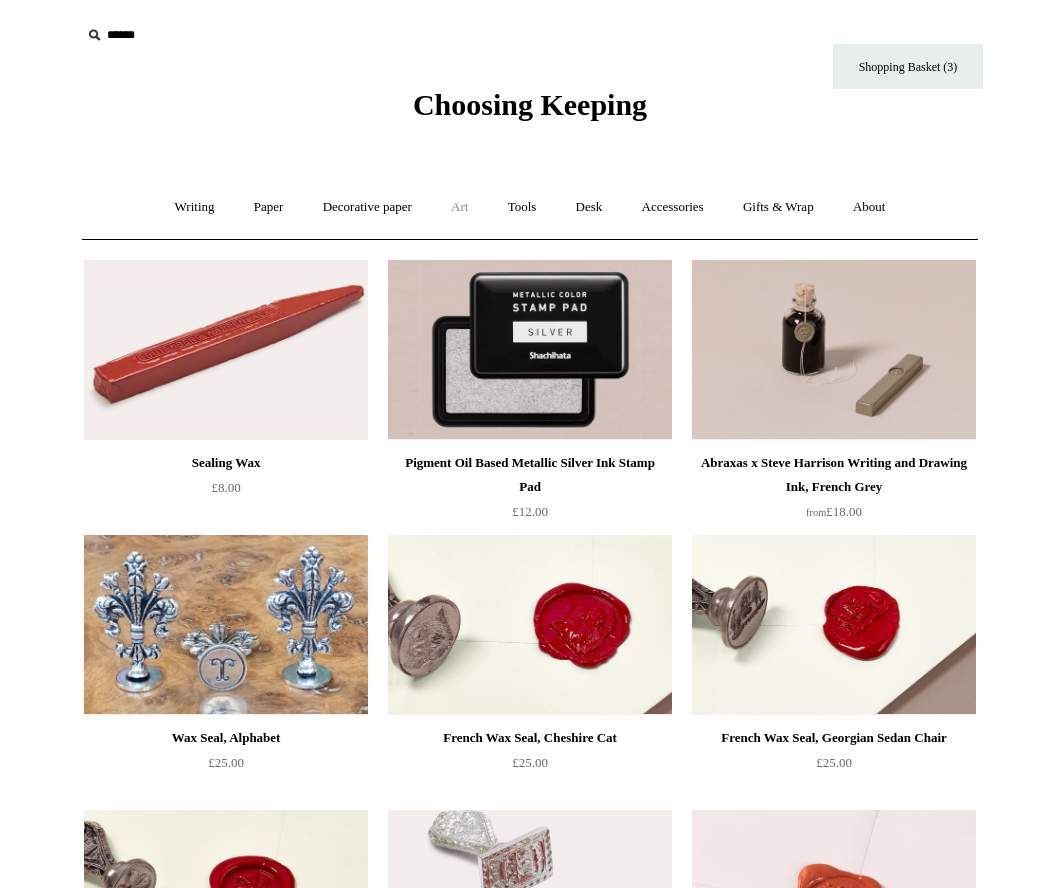 click on "Art +" at bounding box center (459, 207) 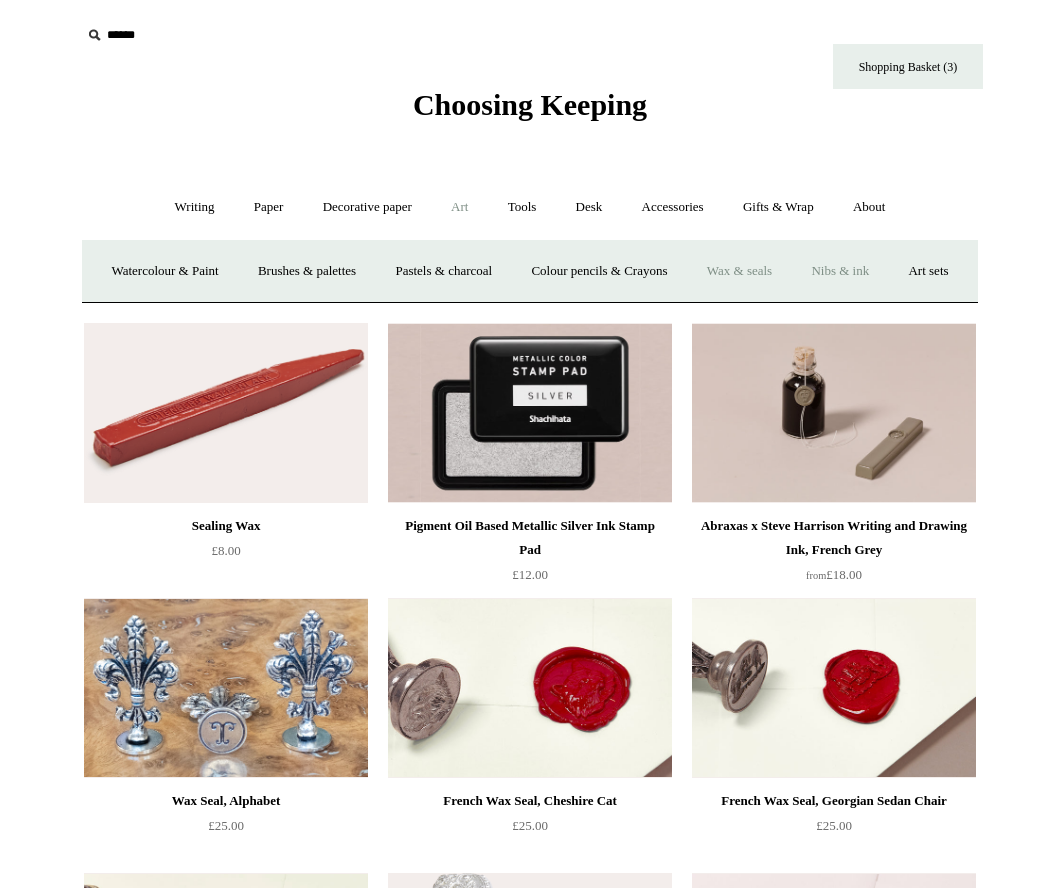 click on "Nibs & ink" at bounding box center (840, 271) 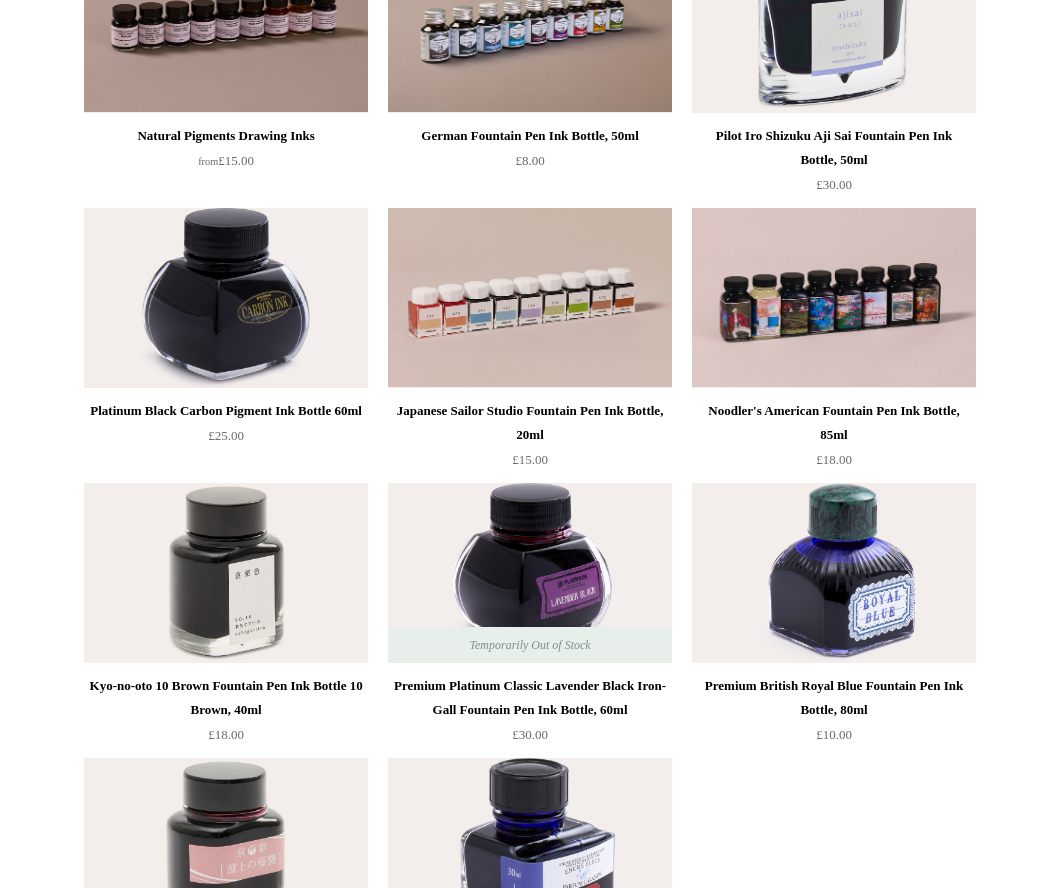 scroll, scrollTop: 0, scrollLeft: 0, axis: both 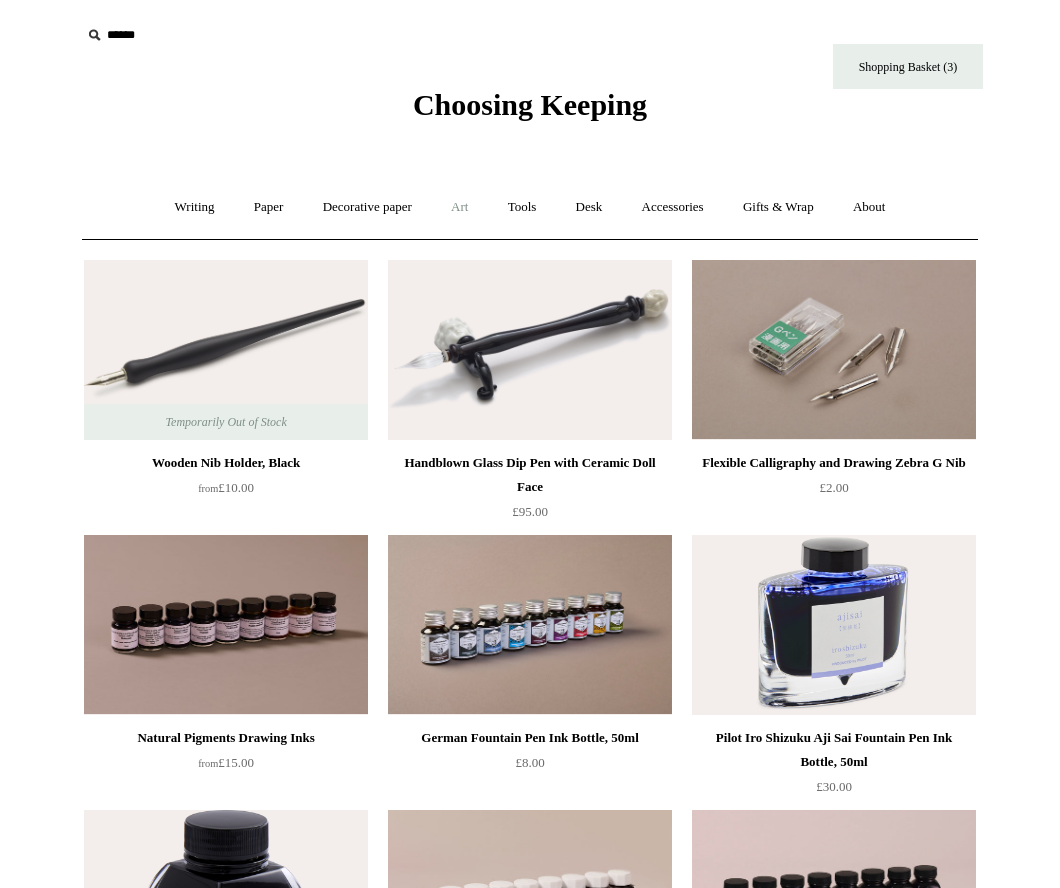 click on "Art +" at bounding box center (459, 207) 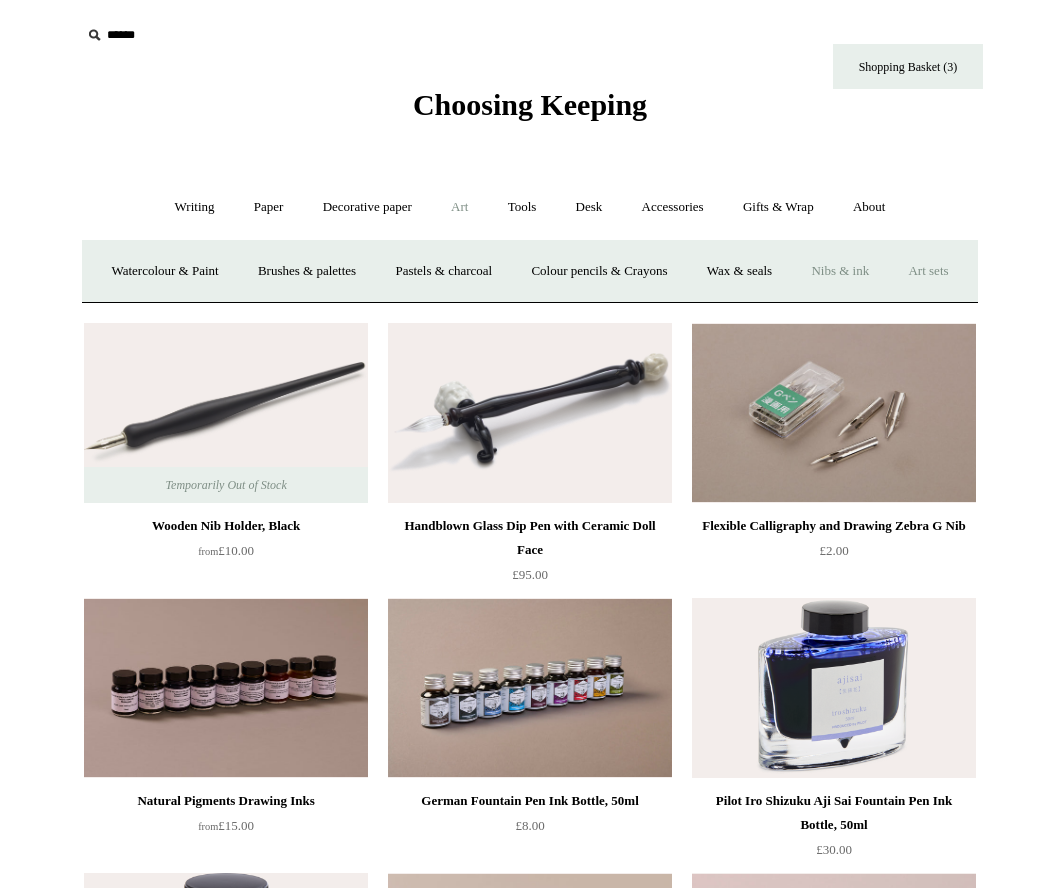 click on "Art sets" at bounding box center [928, 271] 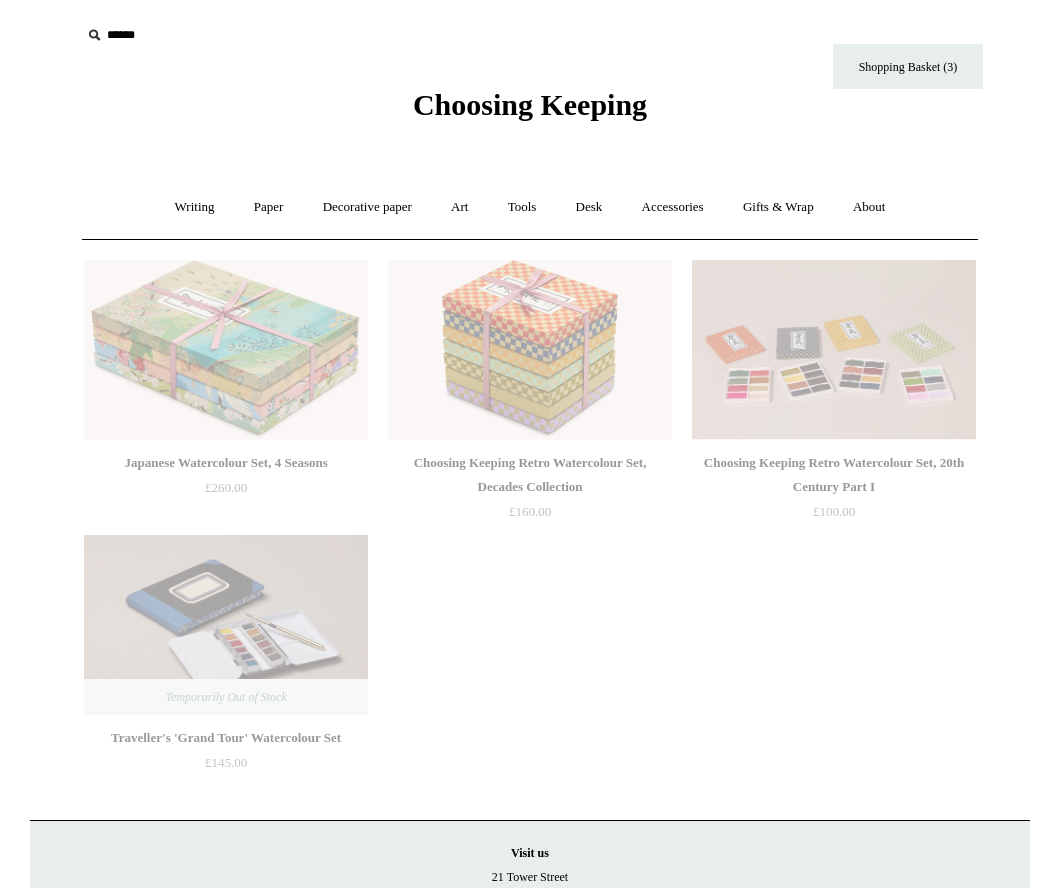 scroll, scrollTop: 0, scrollLeft: 0, axis: both 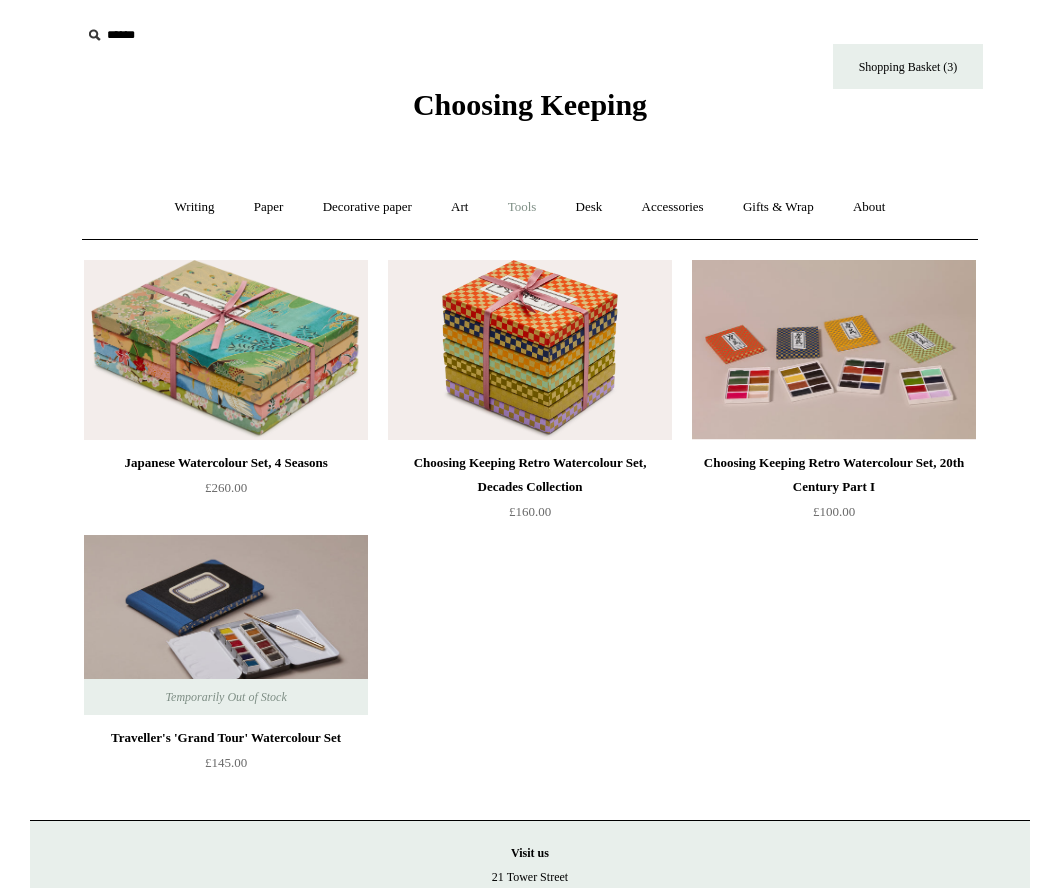click on "Tools +" at bounding box center (522, 207) 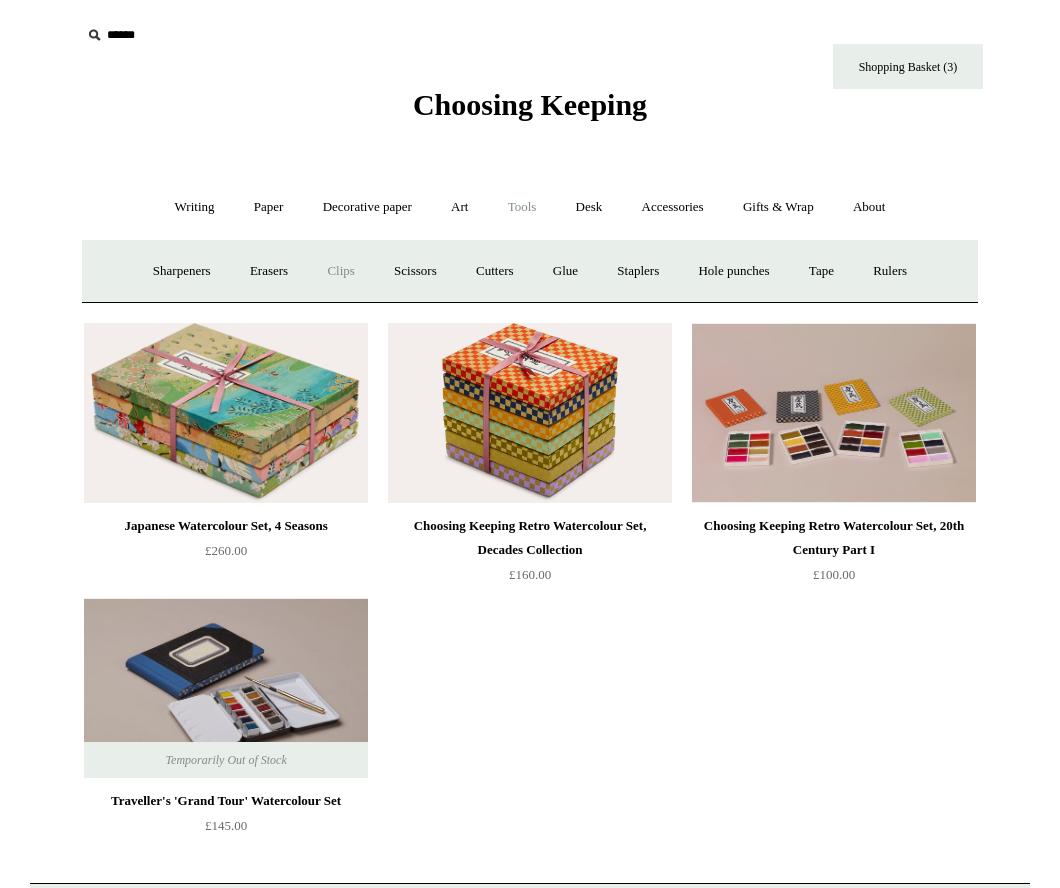 click on "Clips +" at bounding box center [340, 271] 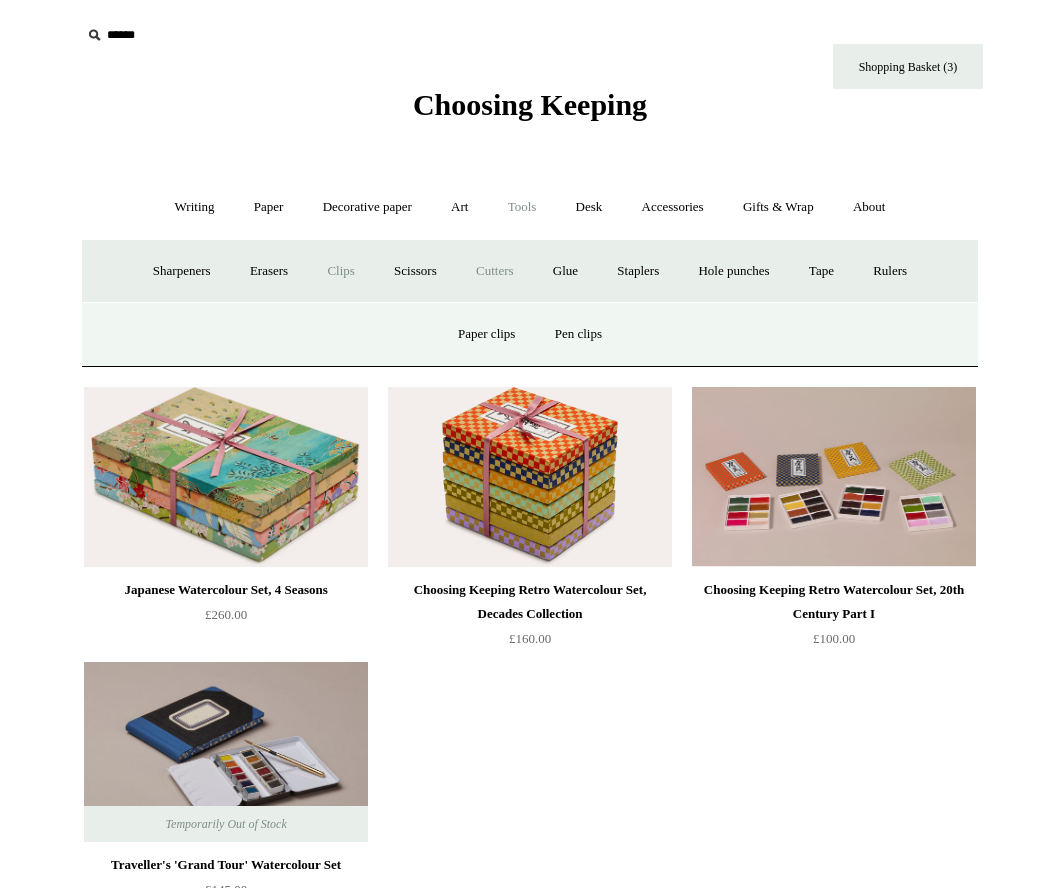 click on "Cutters" at bounding box center [495, 271] 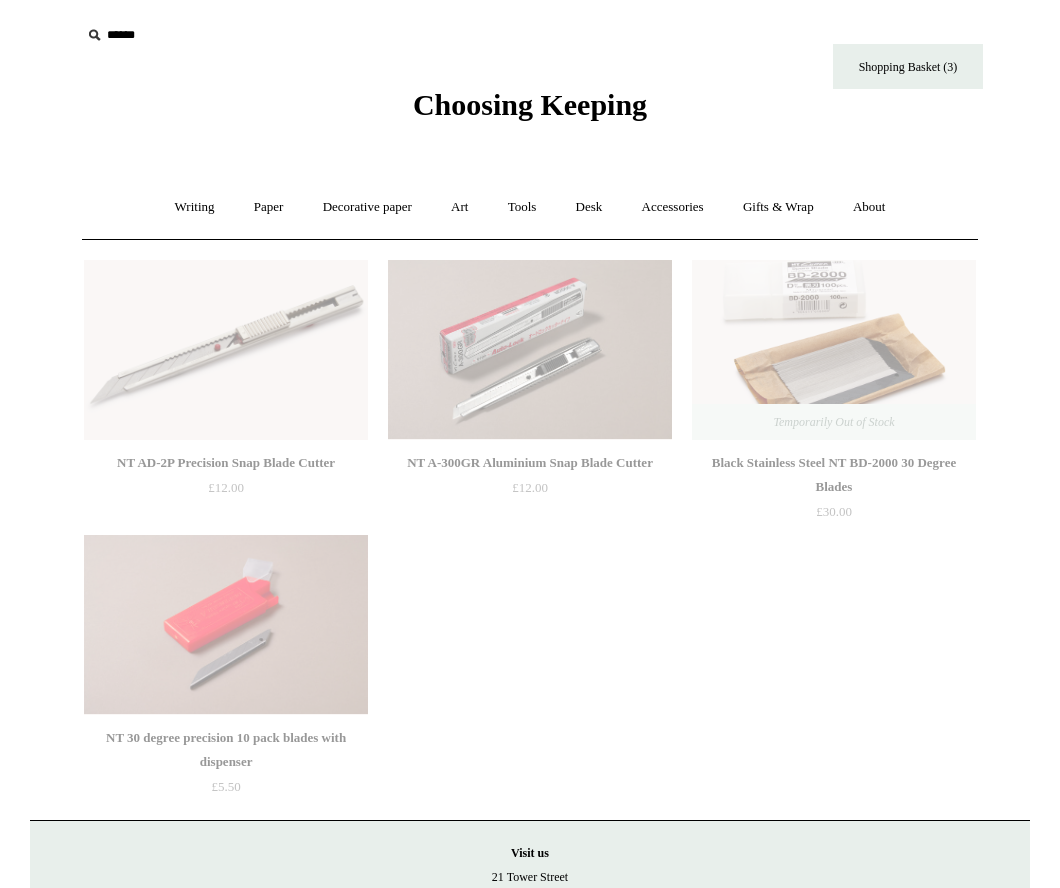 scroll, scrollTop: 0, scrollLeft: 0, axis: both 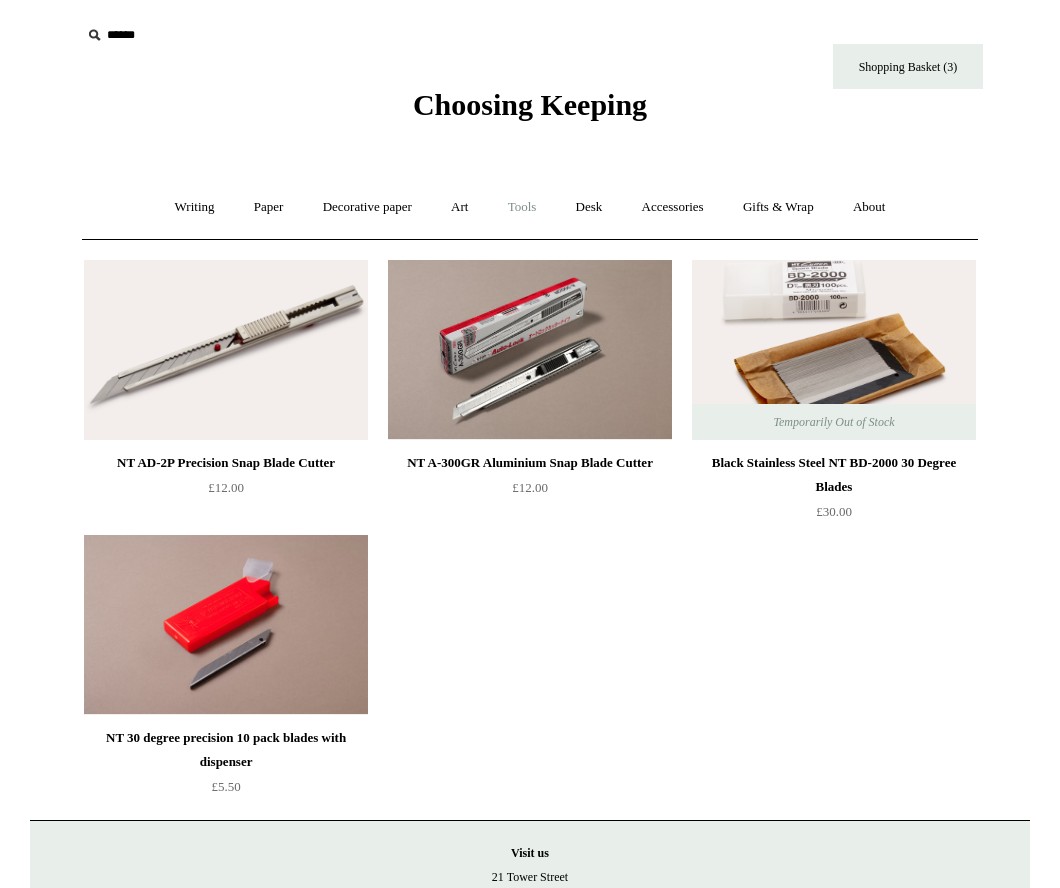 click on "Tools +" at bounding box center (522, 207) 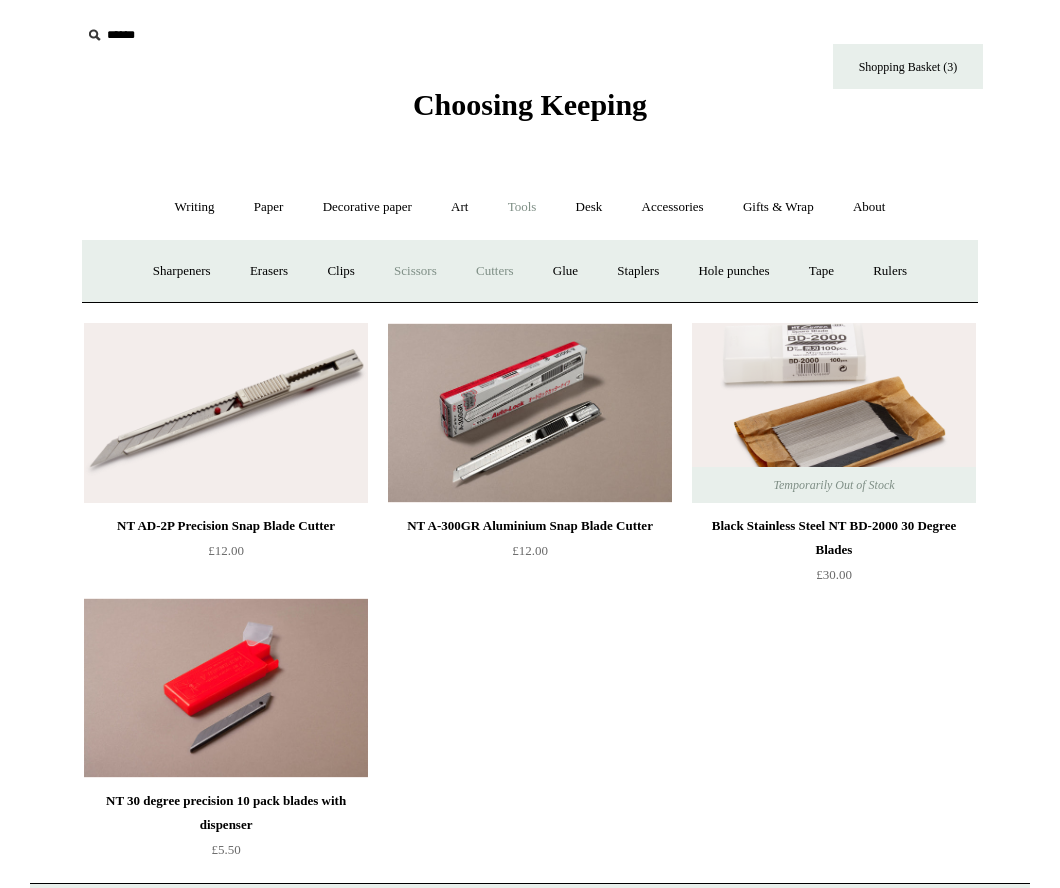 click on "Scissors" at bounding box center [415, 271] 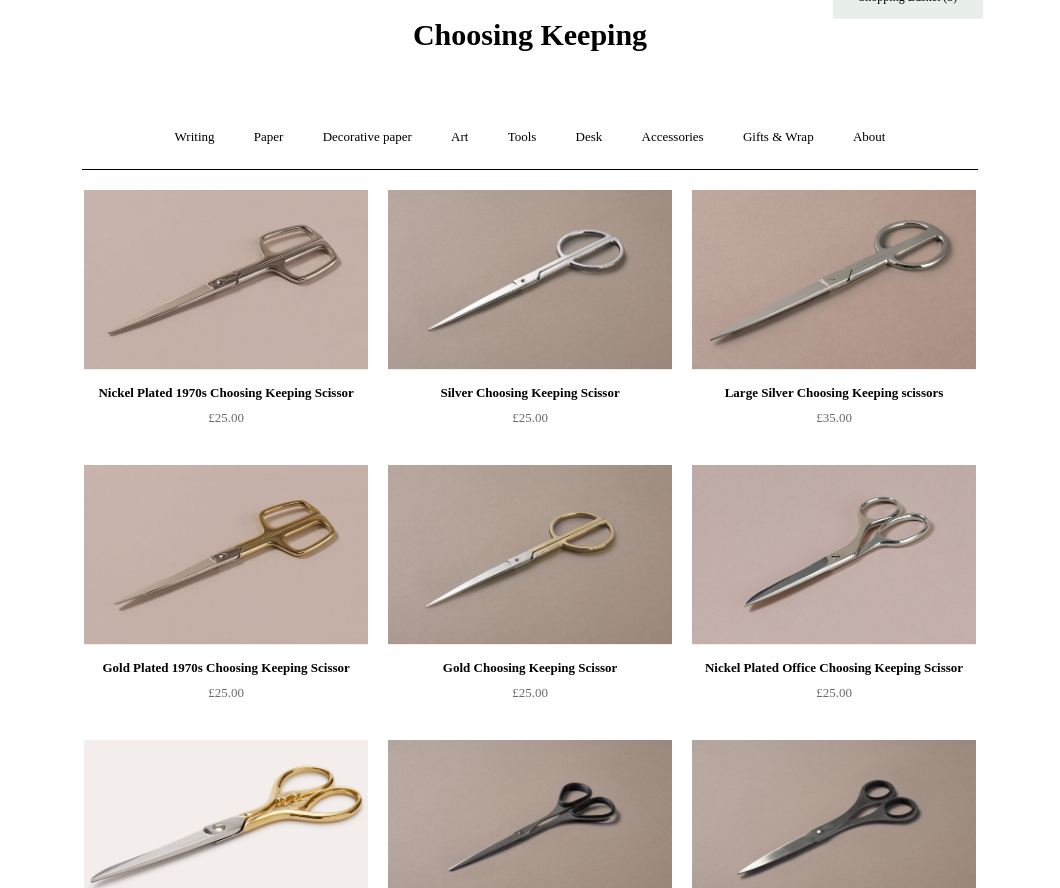 scroll, scrollTop: 0, scrollLeft: 0, axis: both 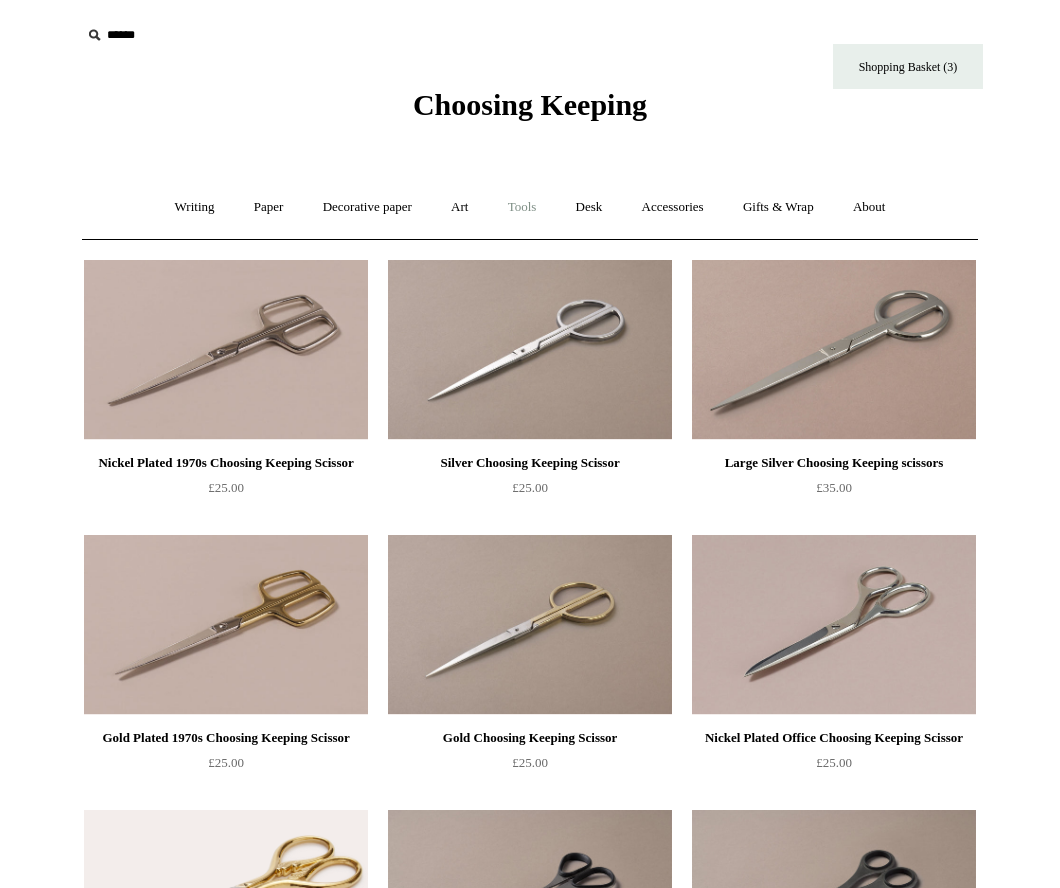 click on "Tools +" at bounding box center [522, 207] 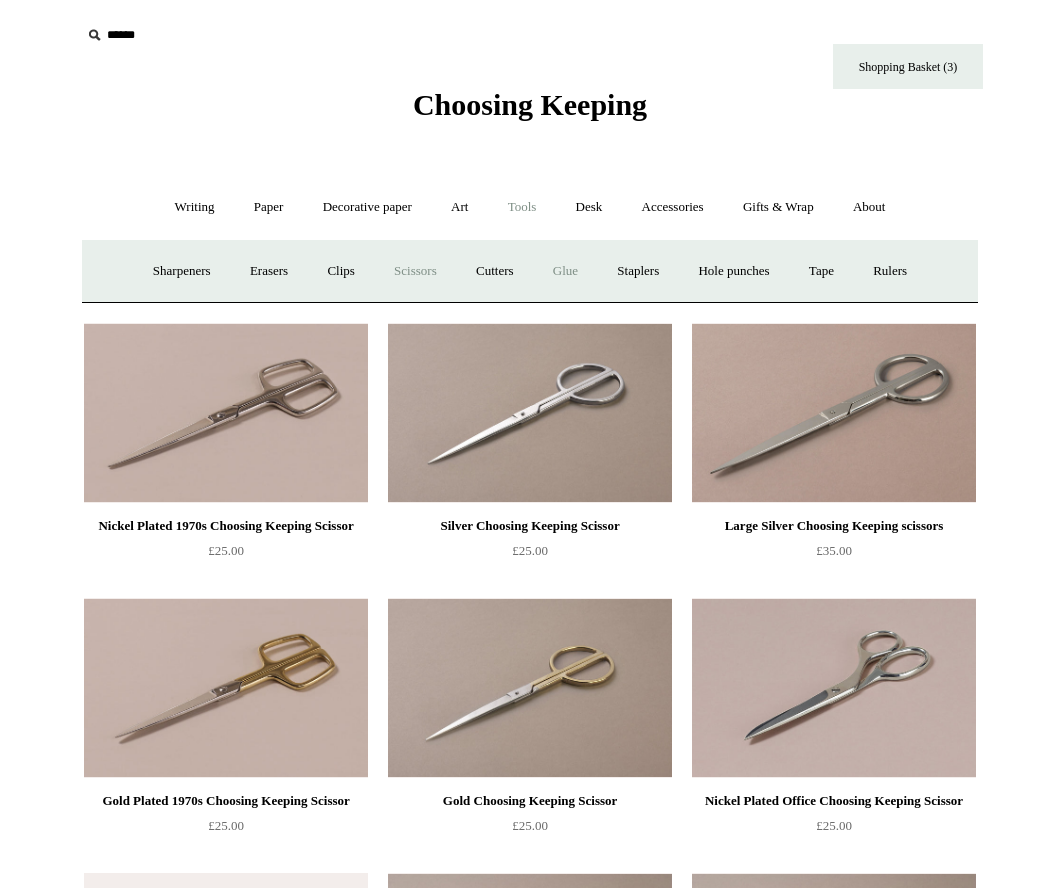 click on "Glue" at bounding box center [565, 271] 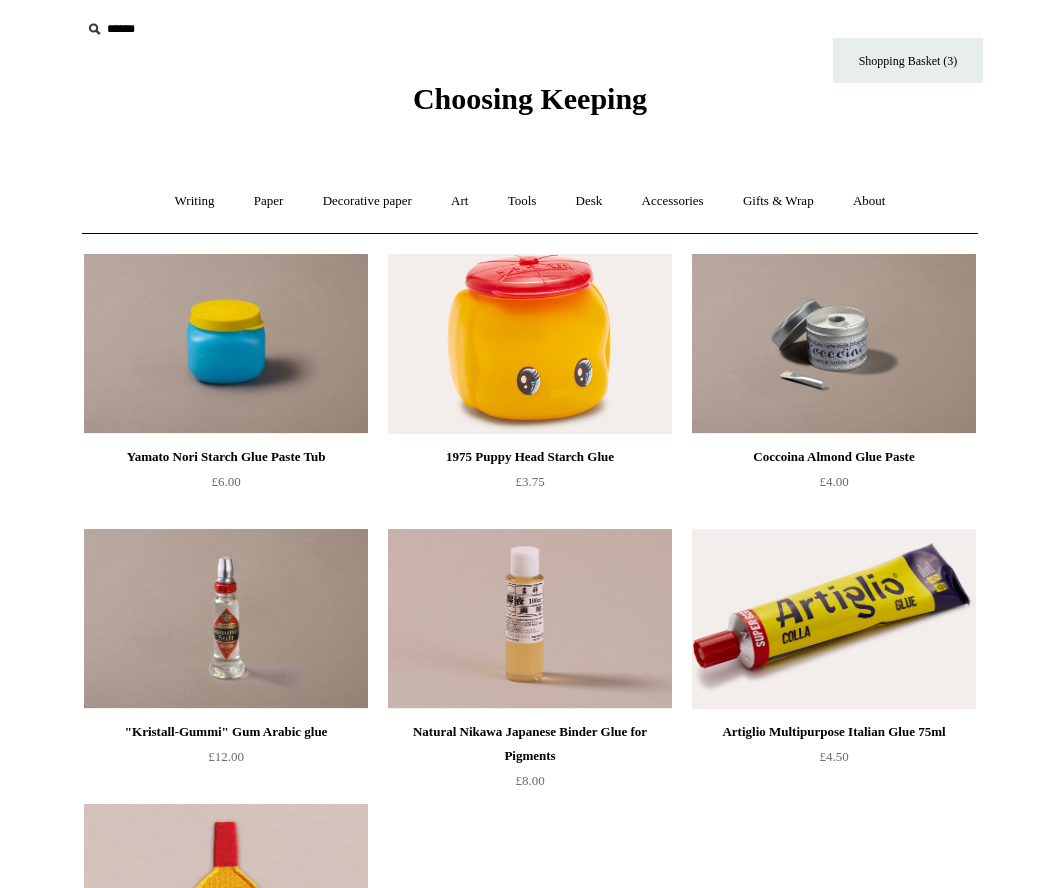 scroll, scrollTop: 0, scrollLeft: 0, axis: both 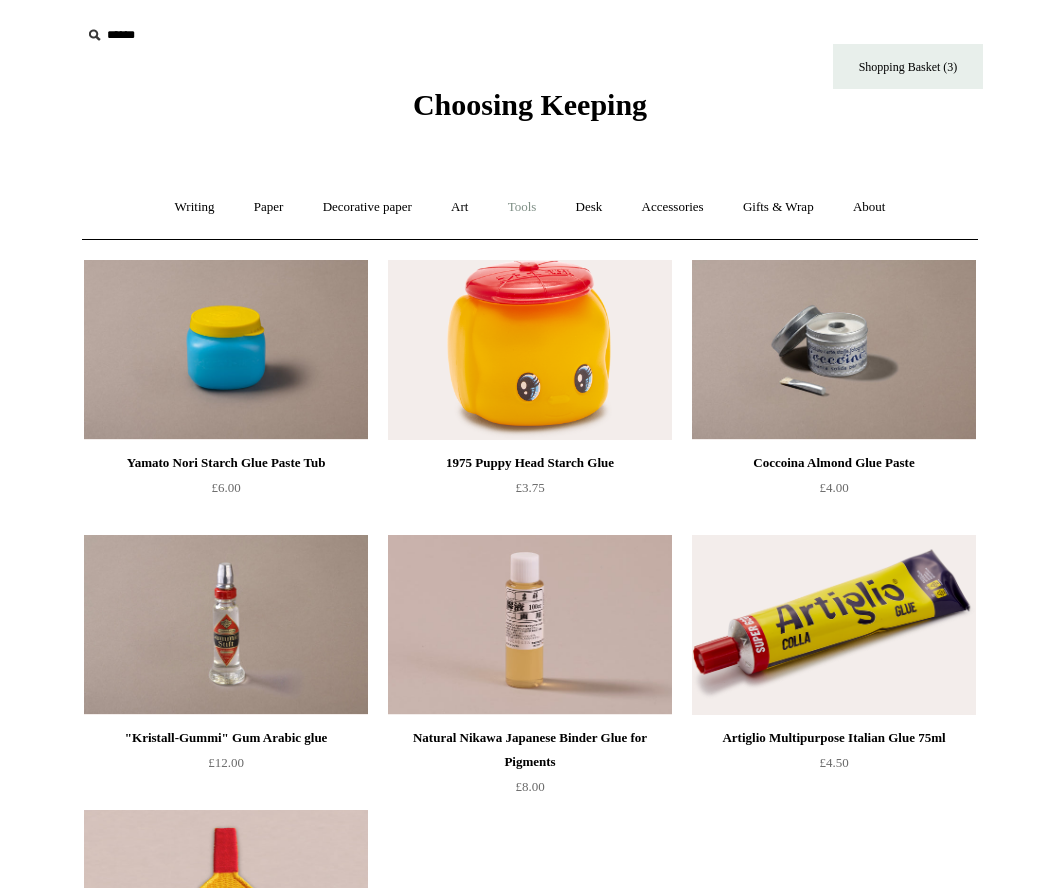 click on "Tools +" at bounding box center [522, 207] 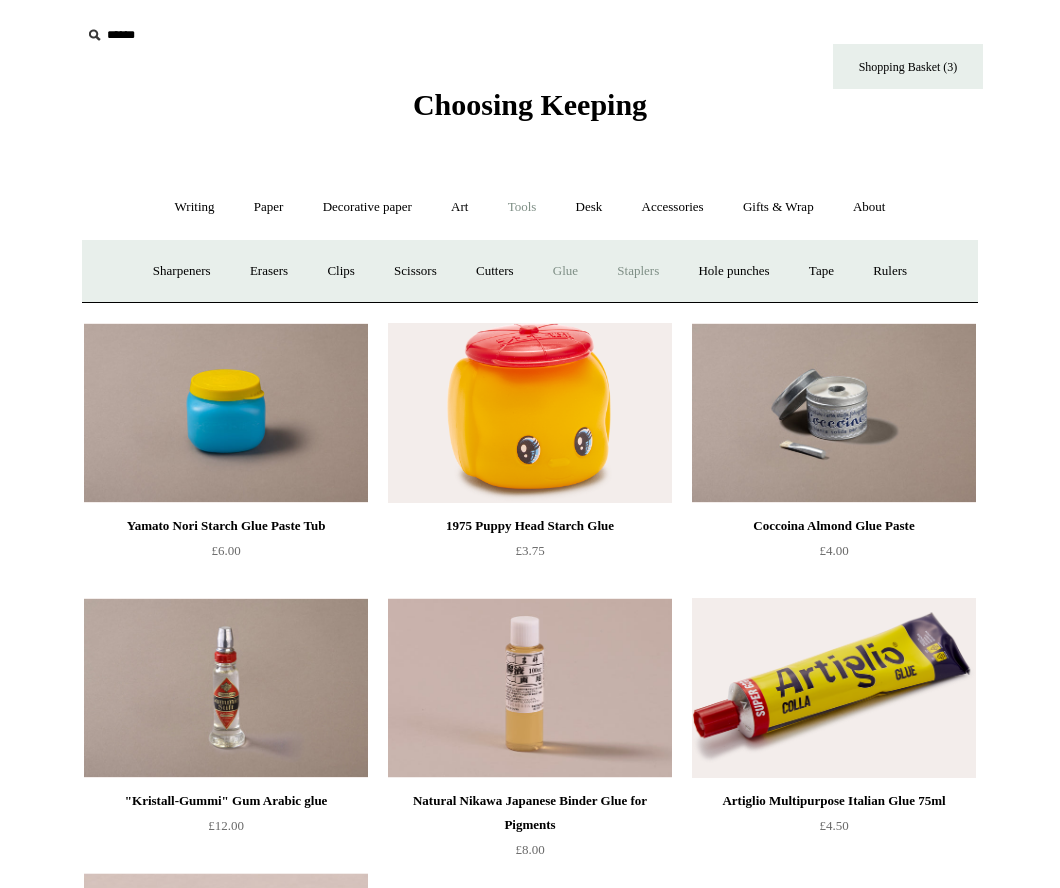 click on "Staplers +" at bounding box center (638, 271) 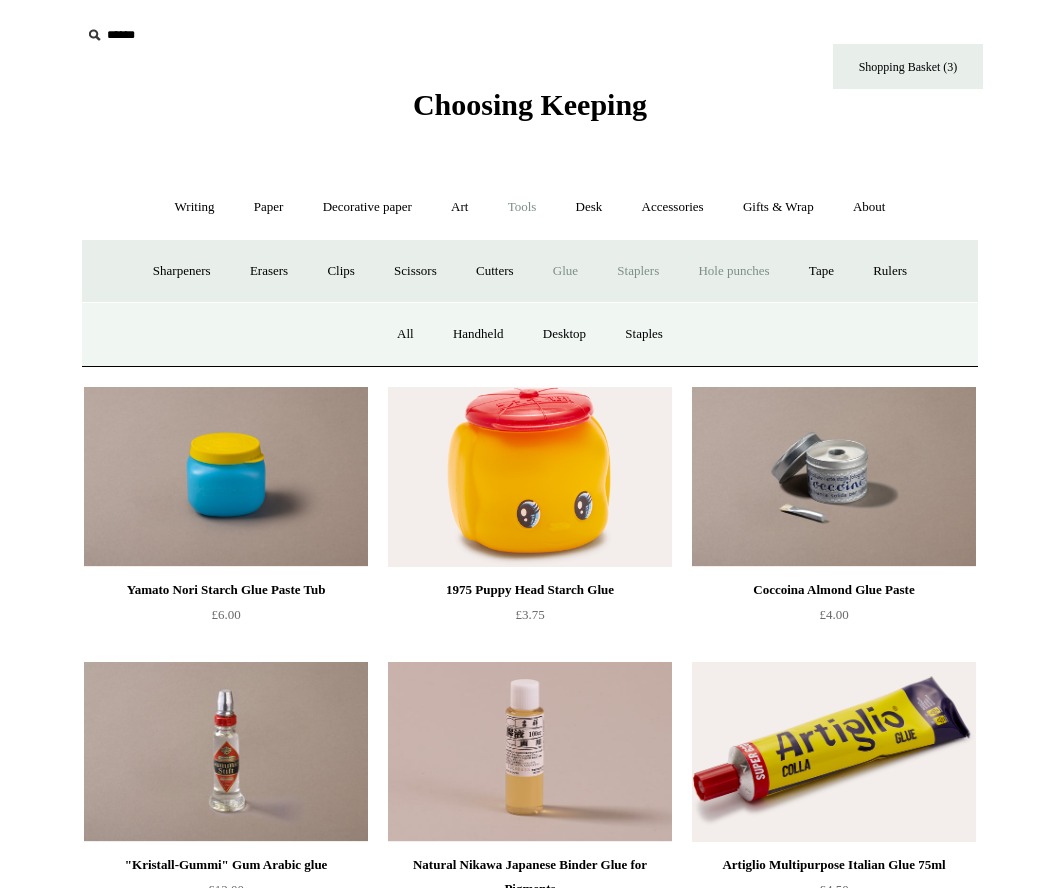 click on "Hole punches" at bounding box center (733, 271) 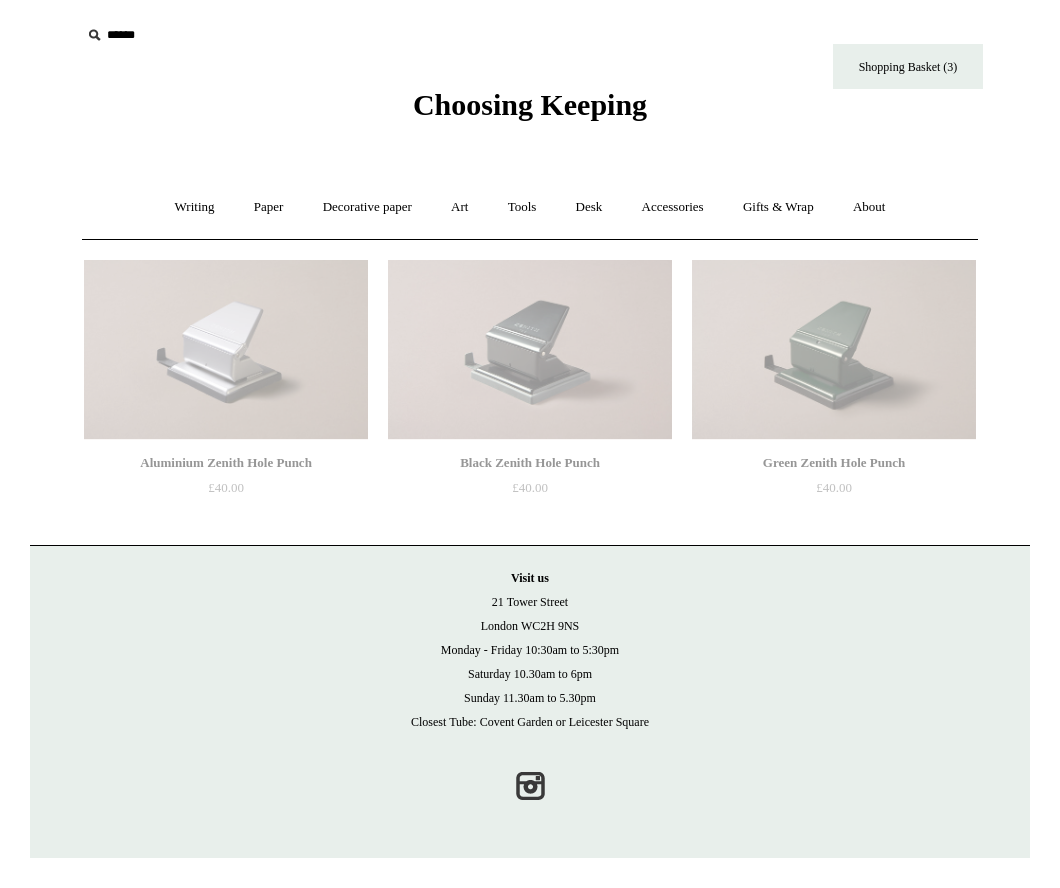 scroll, scrollTop: 0, scrollLeft: 0, axis: both 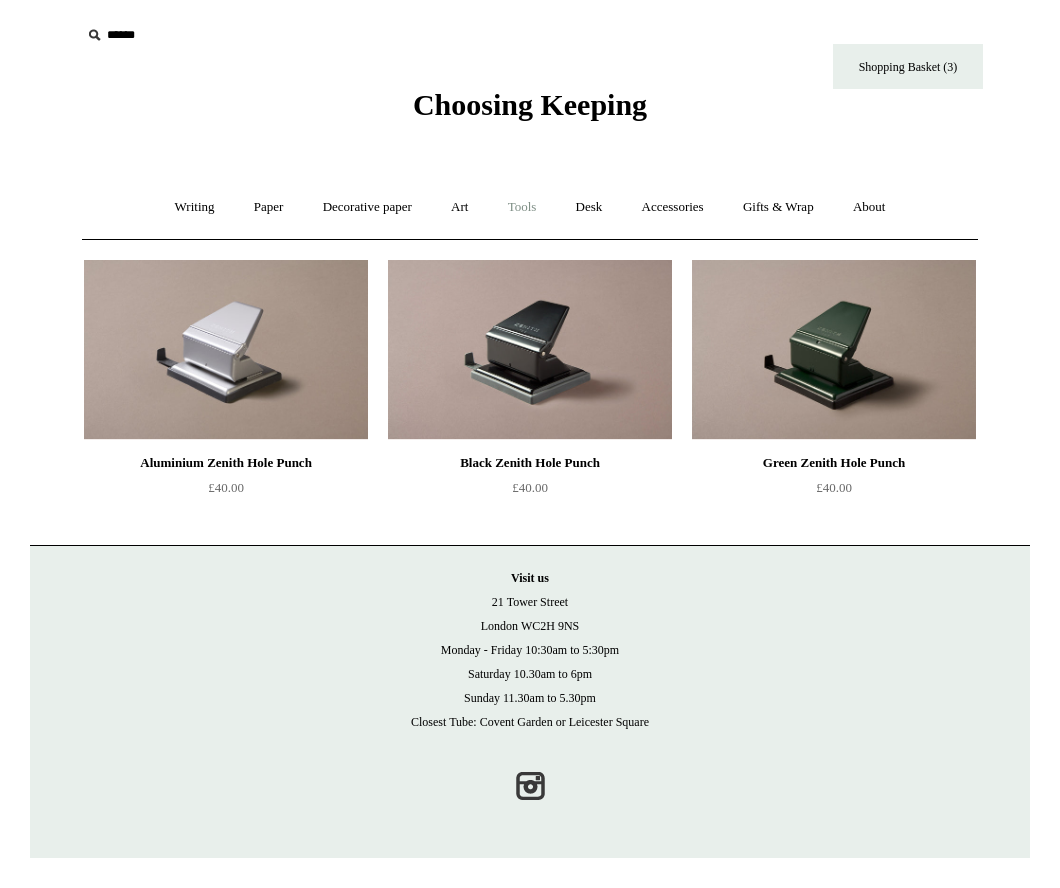 click on "Tools +" at bounding box center (522, 207) 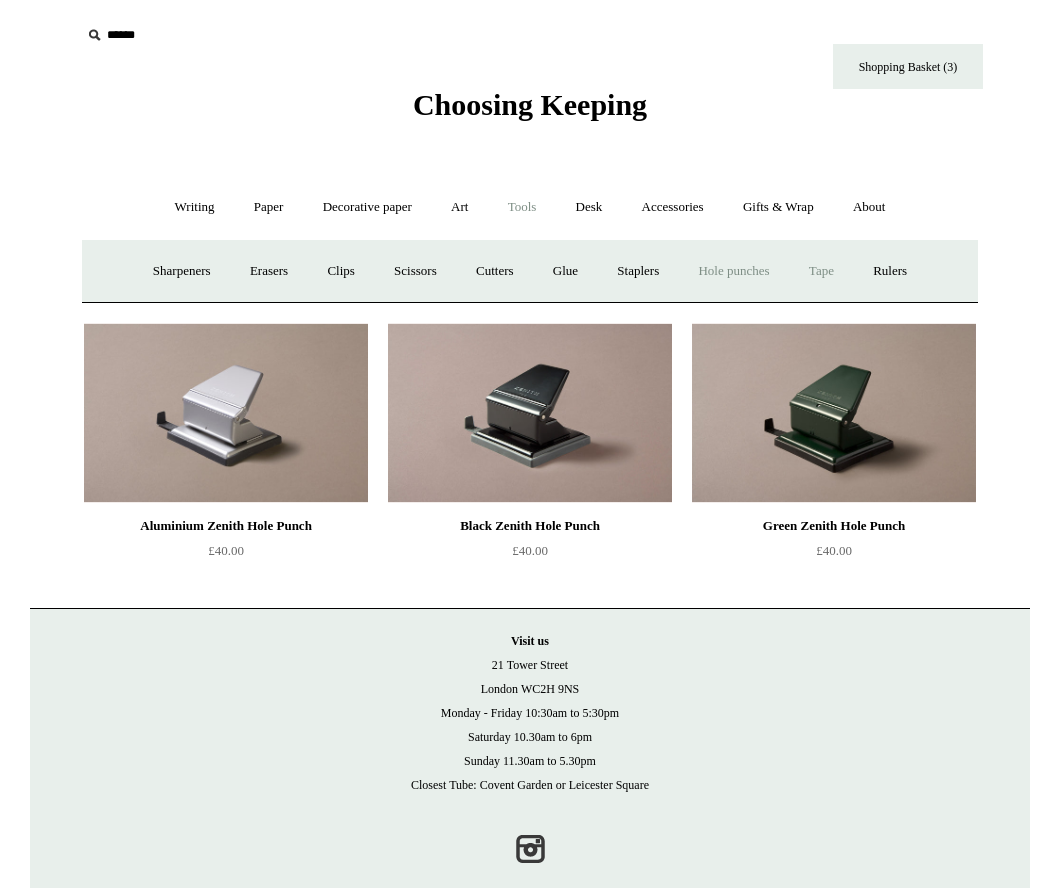 click on "Tape +" at bounding box center (821, 271) 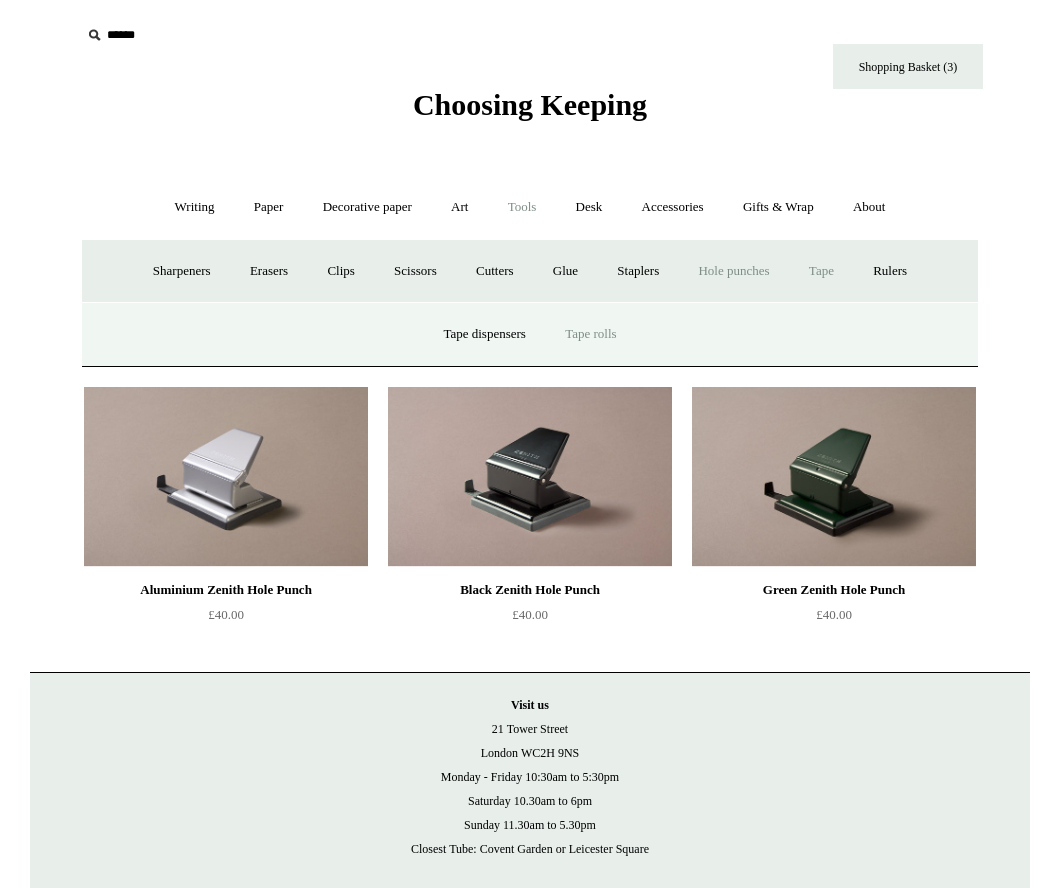 click on "Tape rolls" at bounding box center [590, 334] 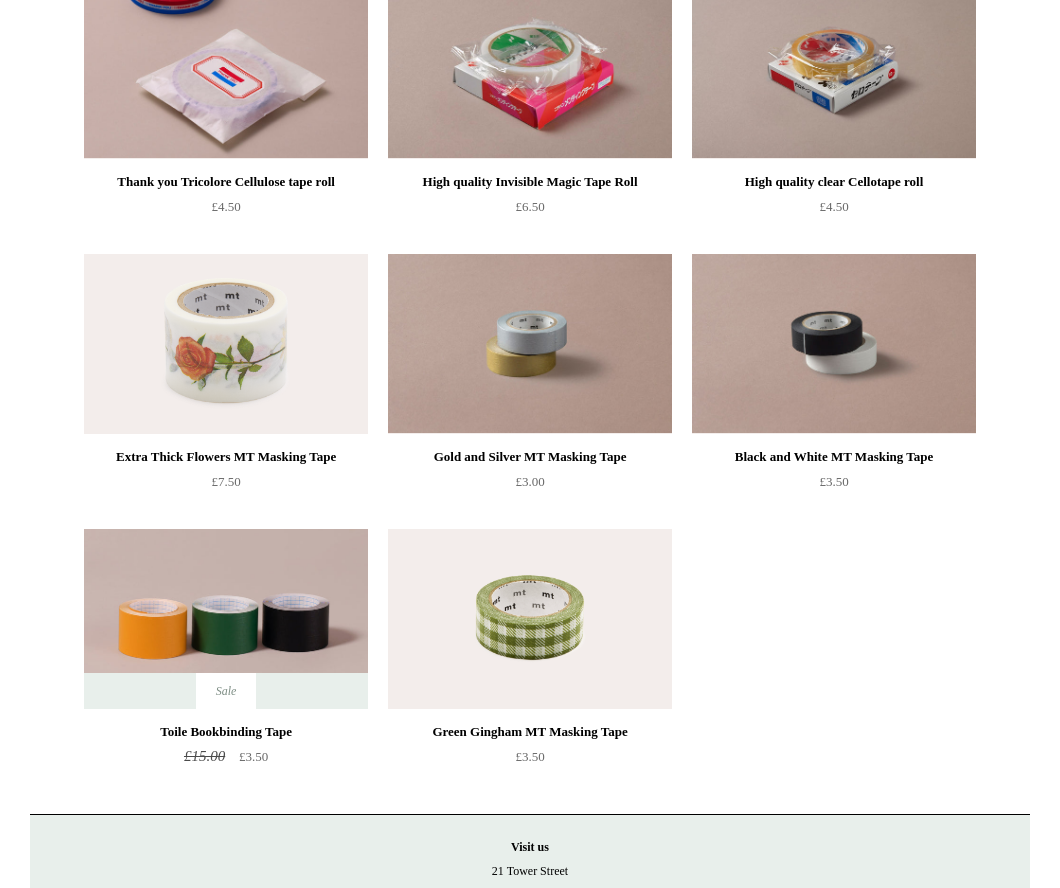 scroll, scrollTop: 0, scrollLeft: 0, axis: both 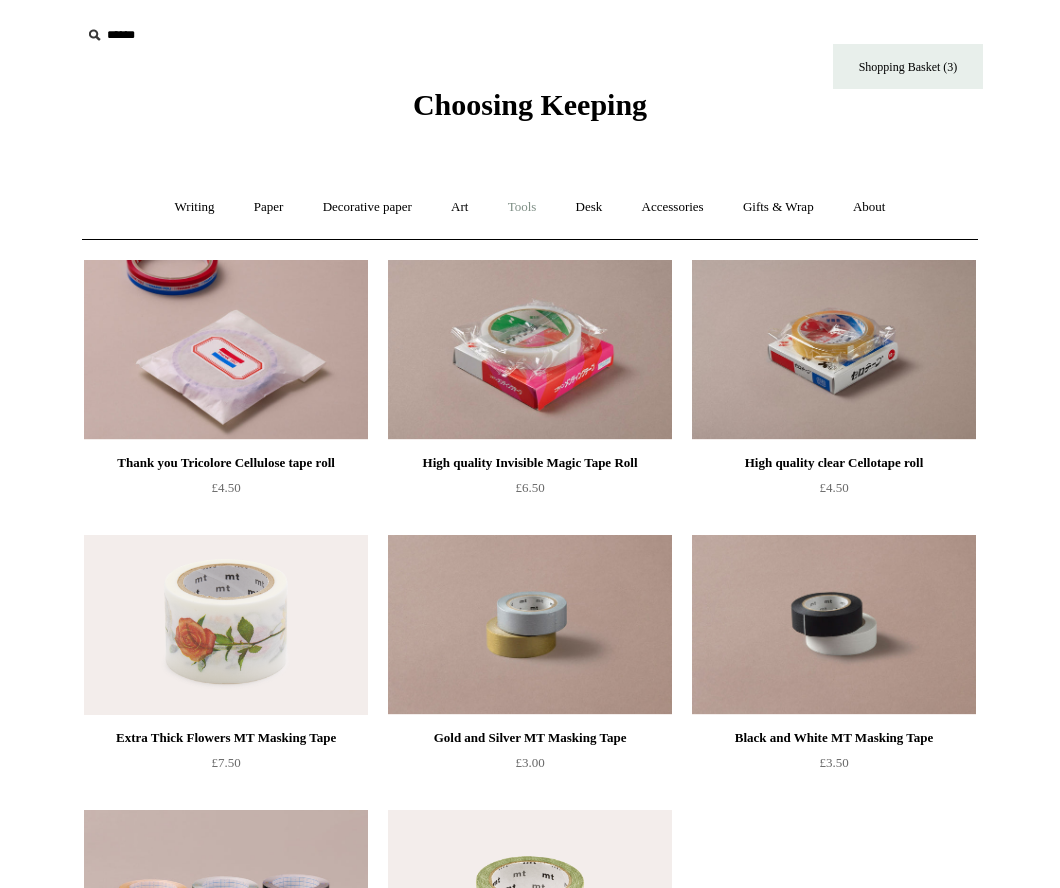 click on "Tools +" at bounding box center (522, 207) 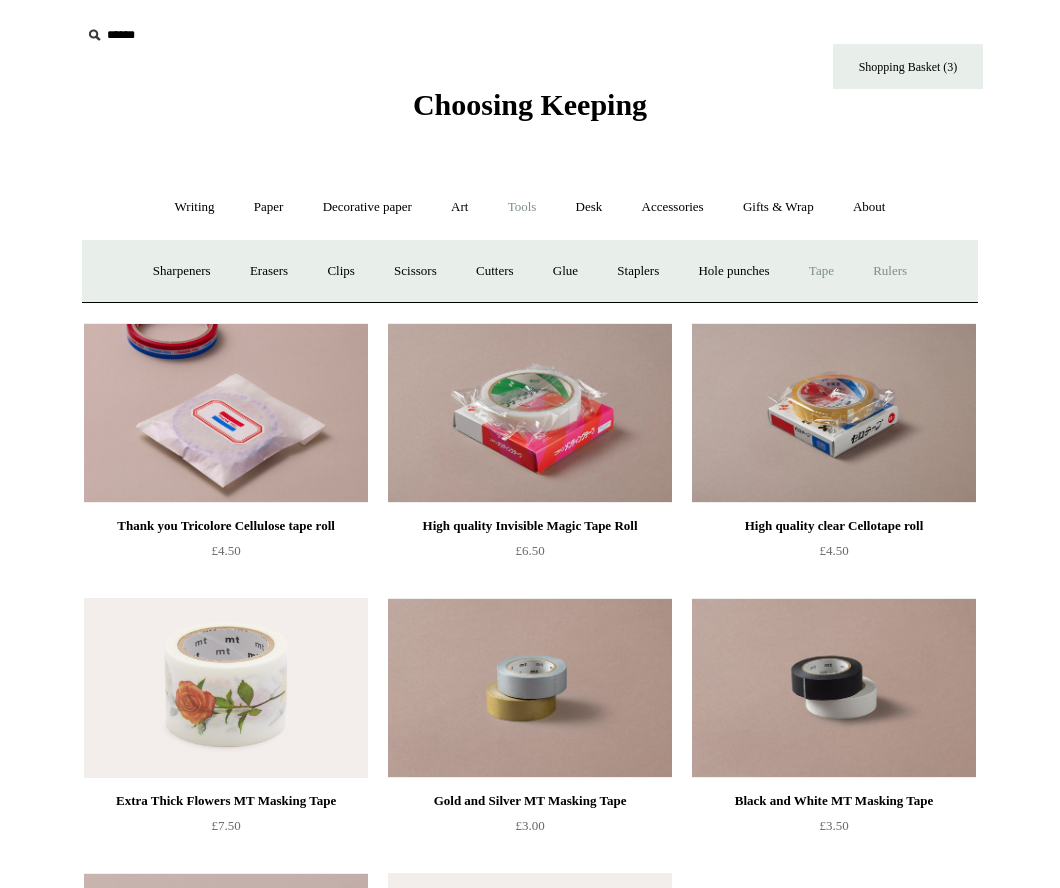 click on "Rulers" at bounding box center [890, 271] 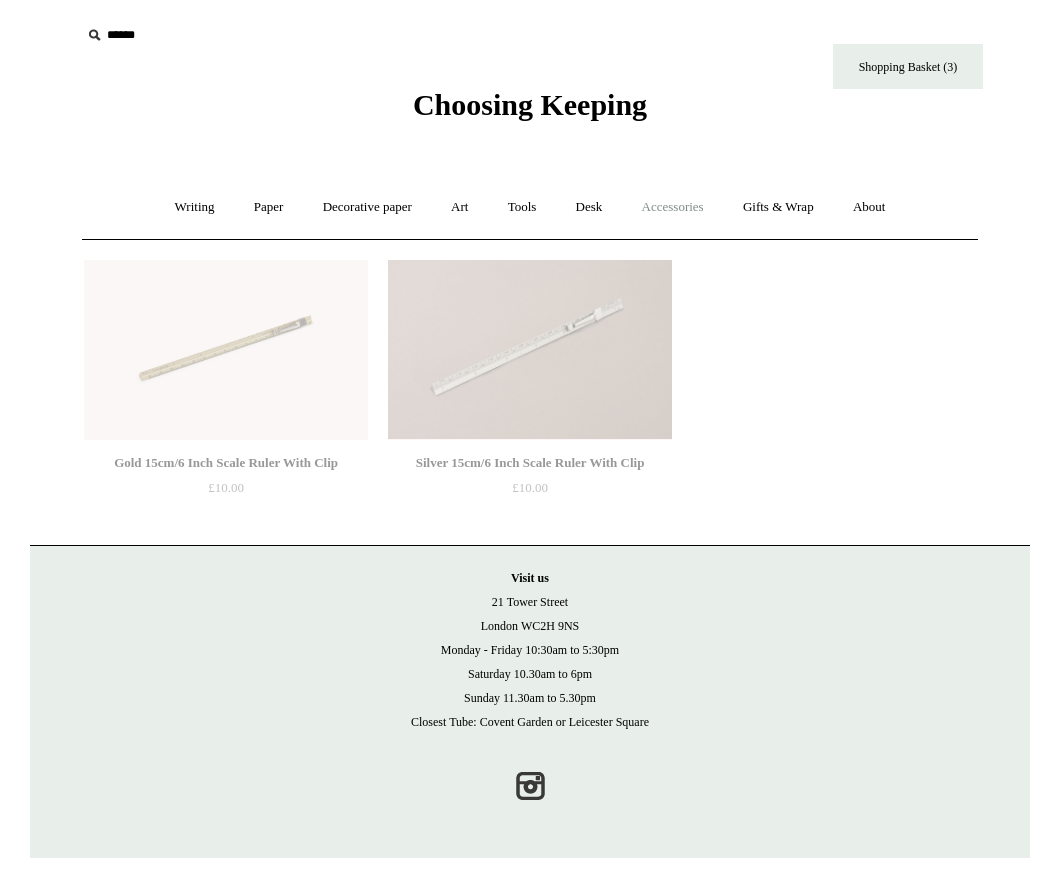 scroll, scrollTop: 0, scrollLeft: 0, axis: both 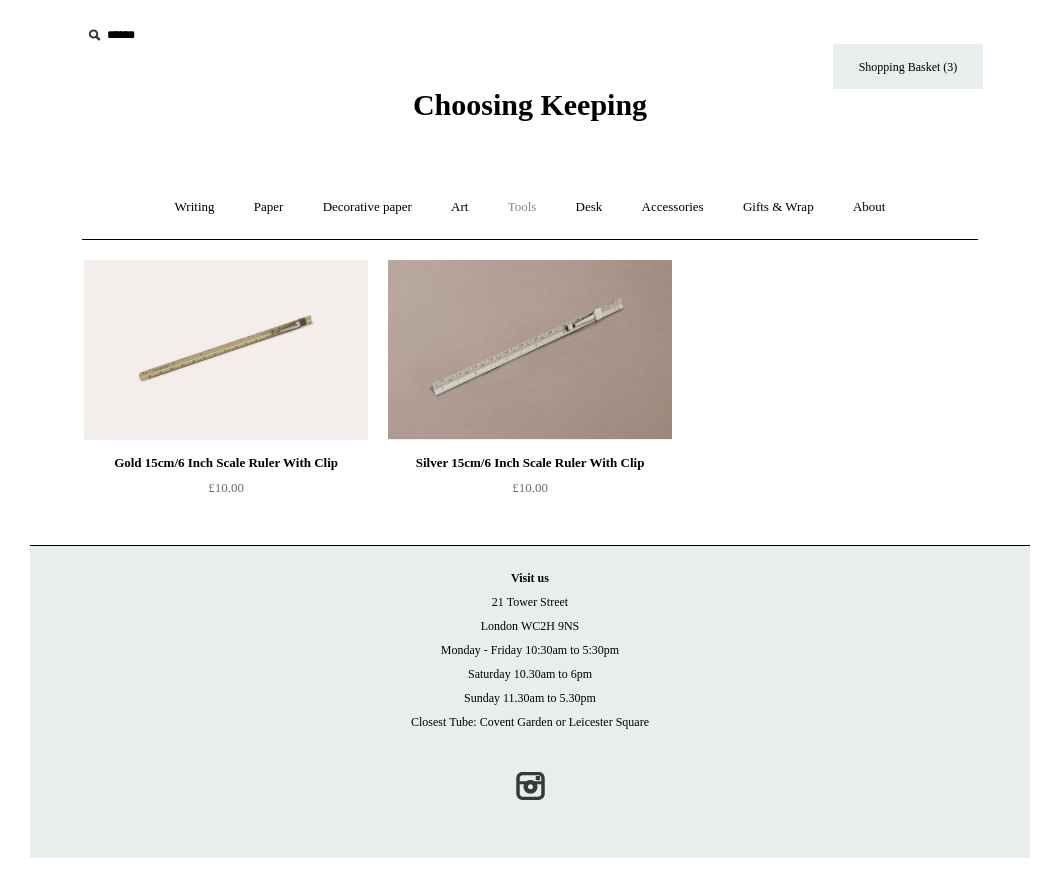click on "Tools +" at bounding box center [522, 207] 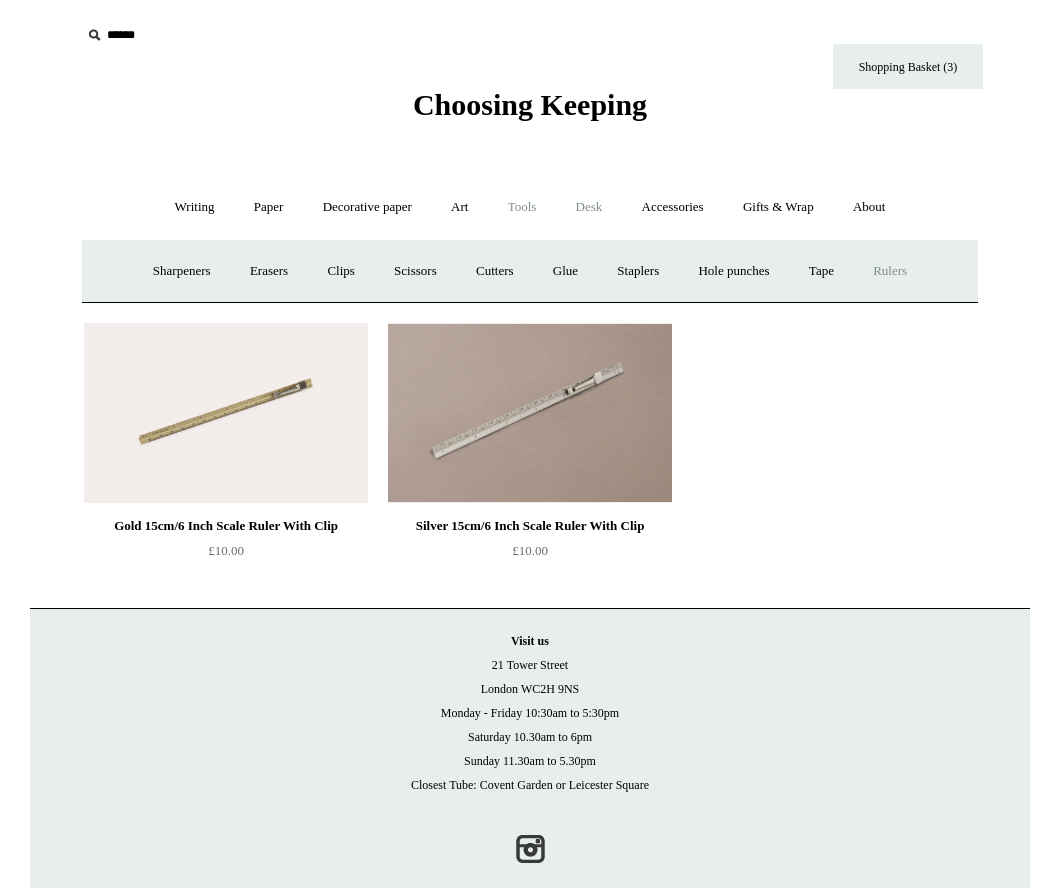 click on "Desk +" at bounding box center [589, 207] 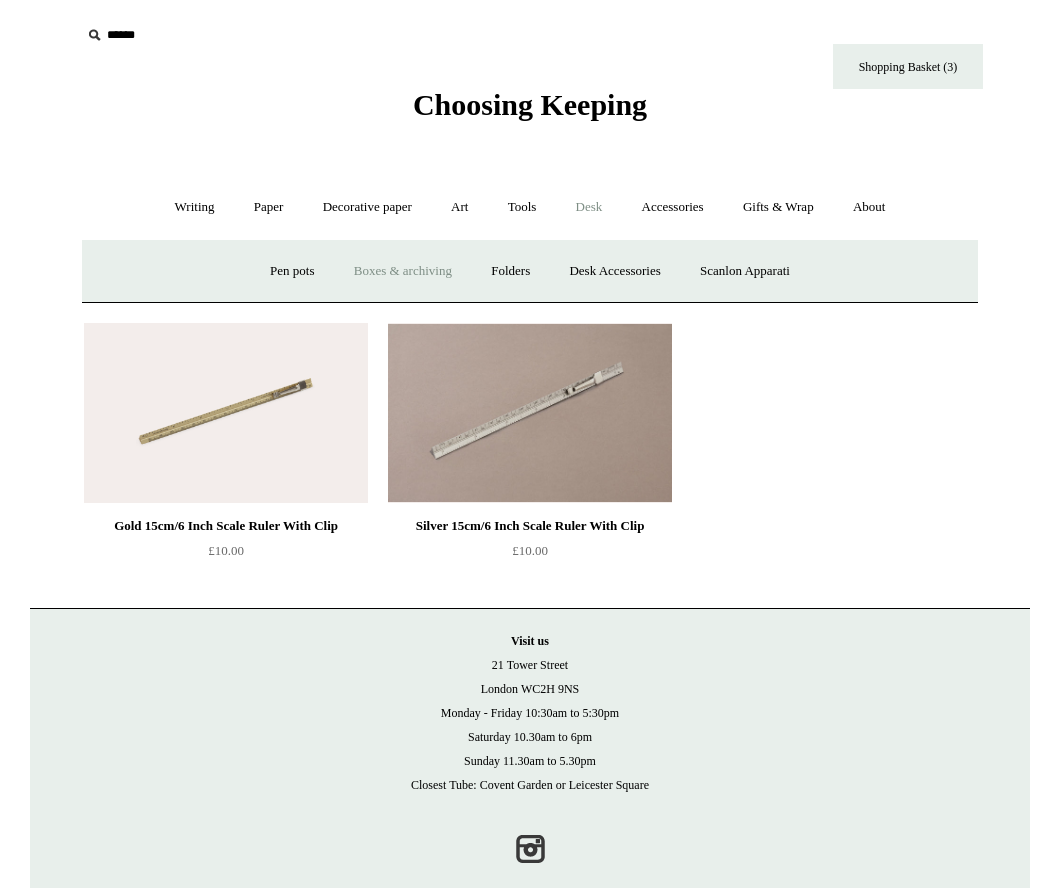 click on "Boxes & archiving" at bounding box center (403, 271) 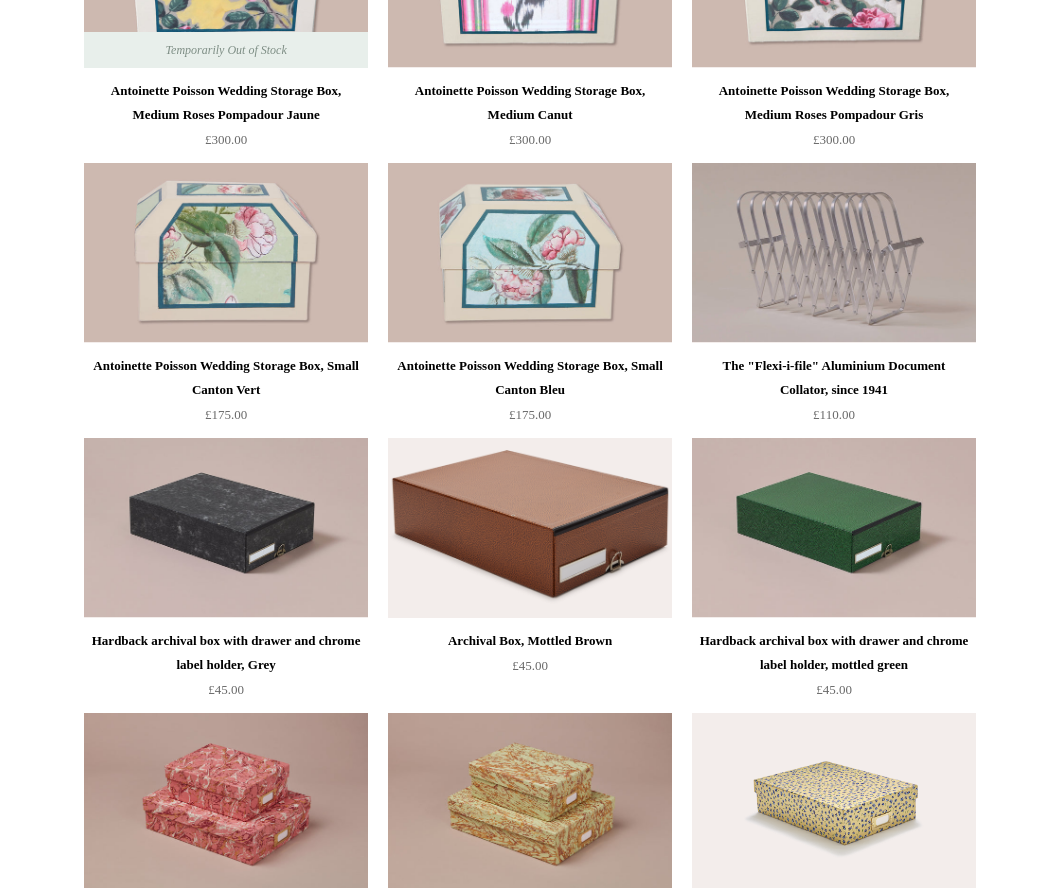 scroll, scrollTop: 0, scrollLeft: 0, axis: both 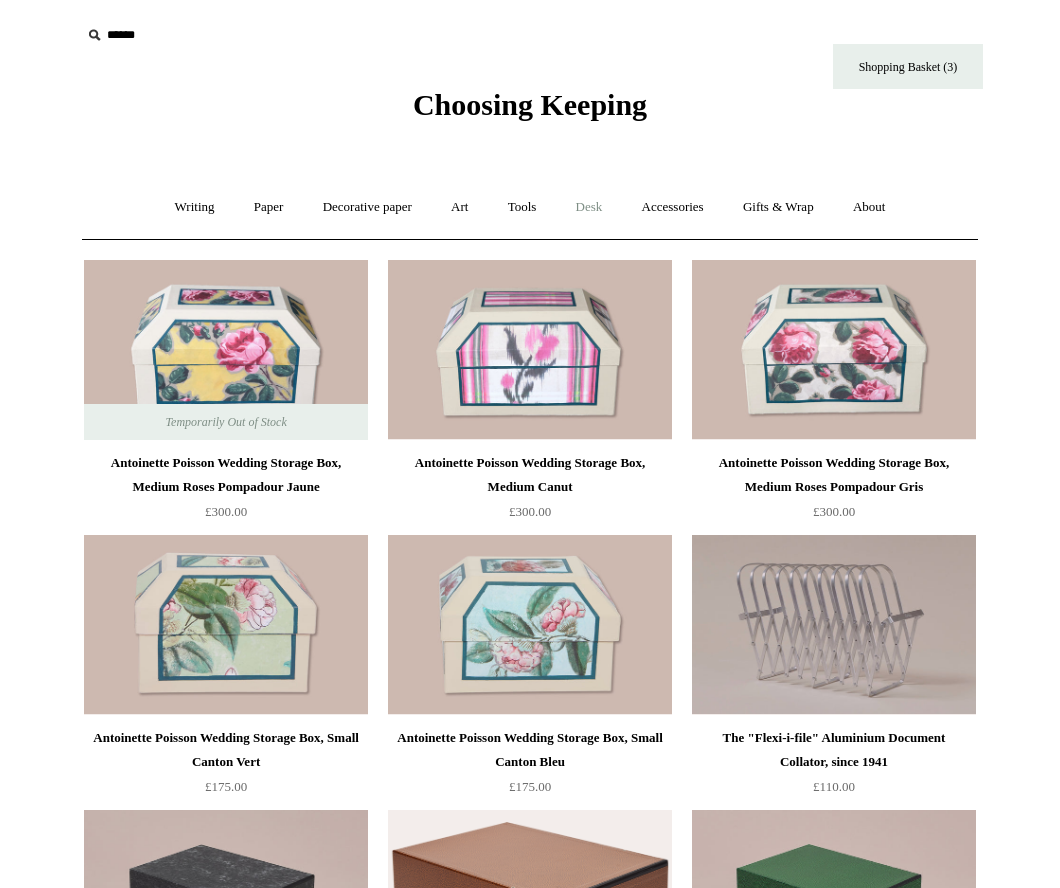 click on "Desk +" at bounding box center (589, 207) 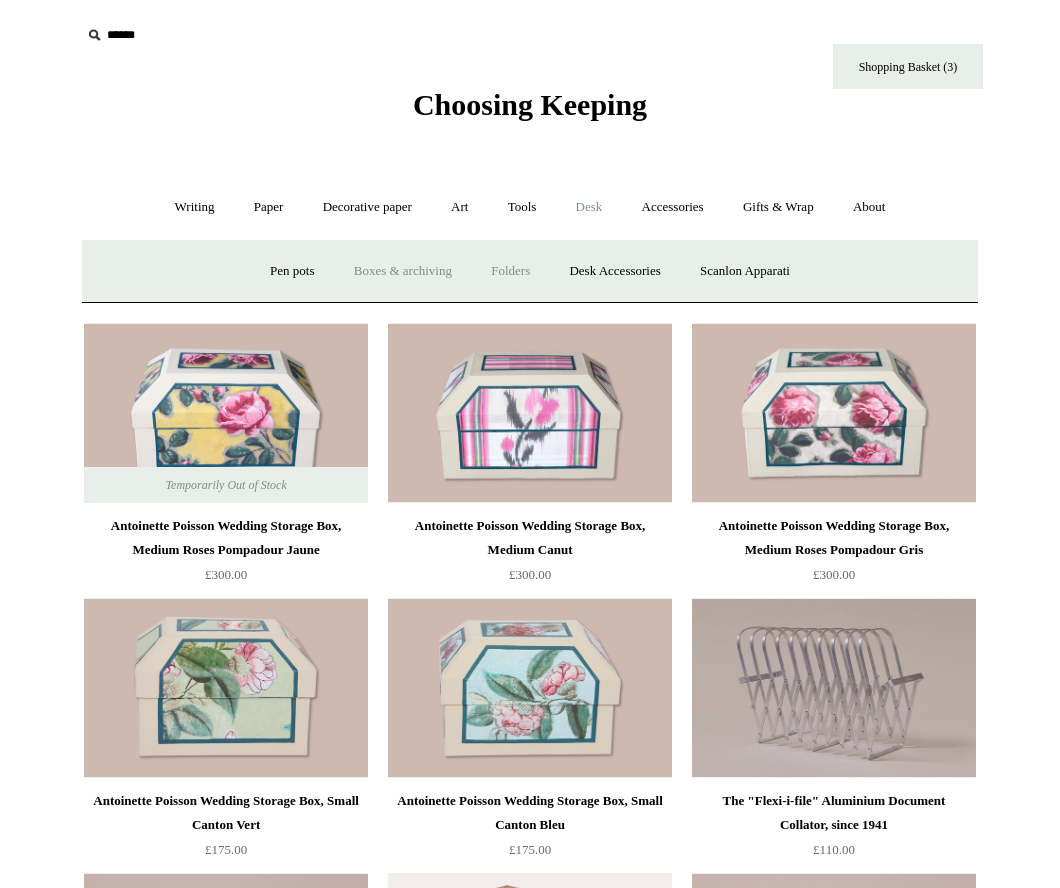 click on "Folders" at bounding box center [510, 271] 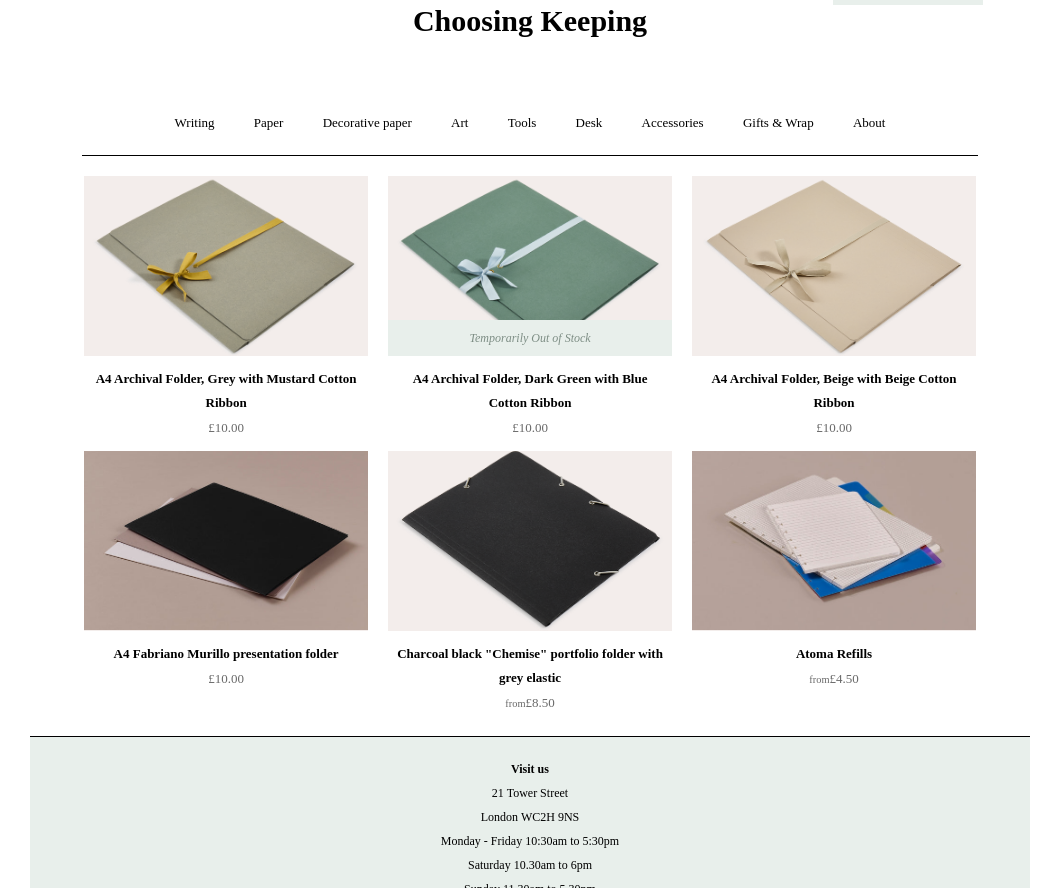scroll, scrollTop: 90, scrollLeft: 0, axis: vertical 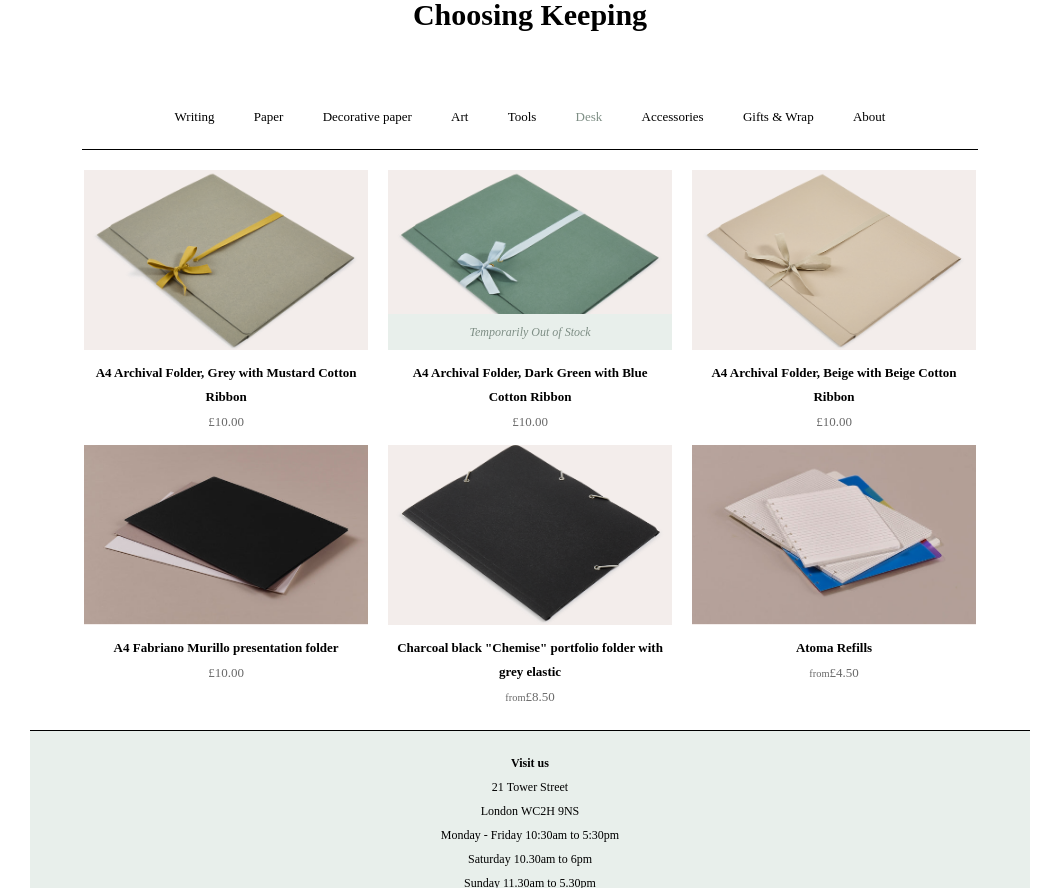 click on "Desk +" at bounding box center [589, 117] 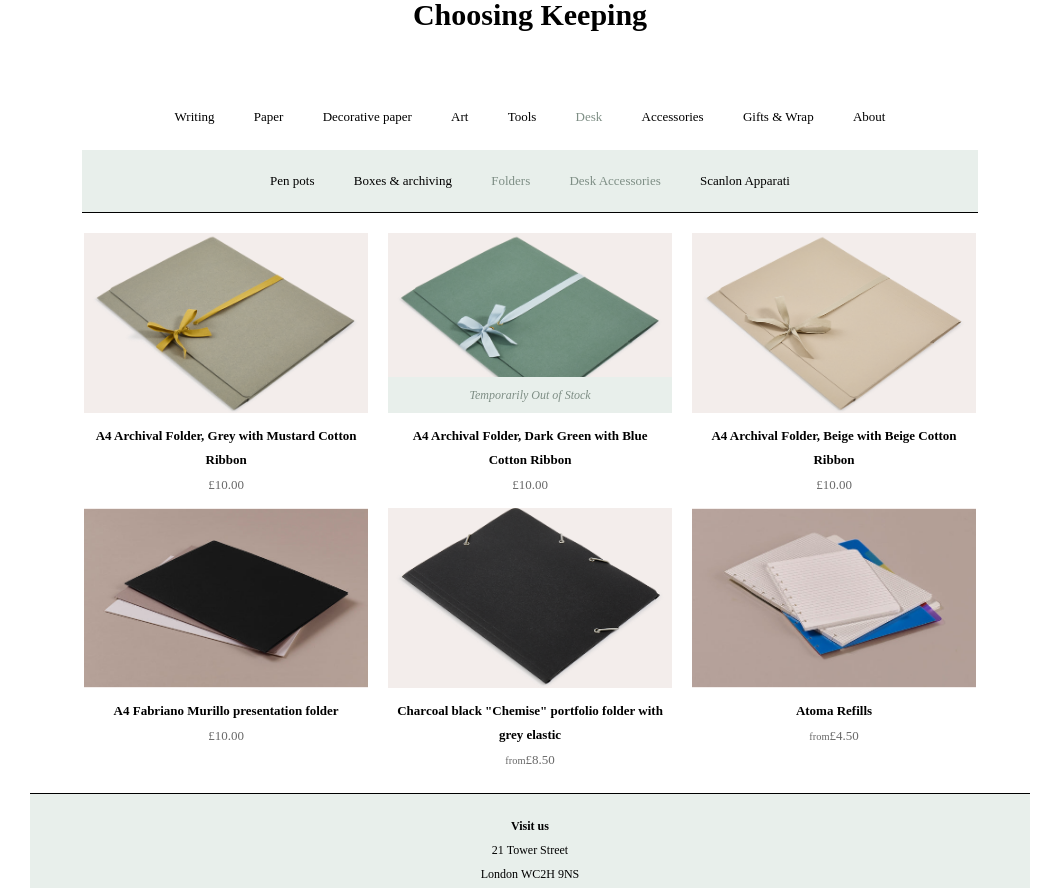 click on "Desk Accessories" at bounding box center [614, 181] 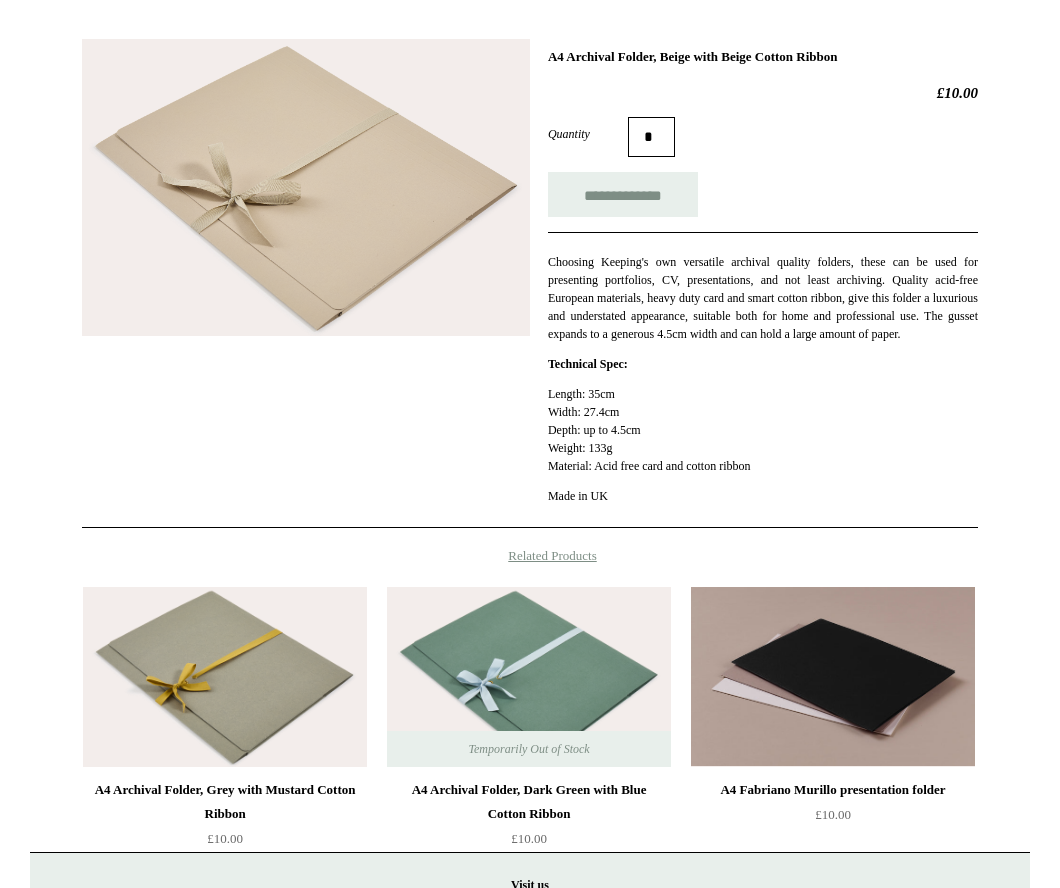 scroll, scrollTop: 0, scrollLeft: 0, axis: both 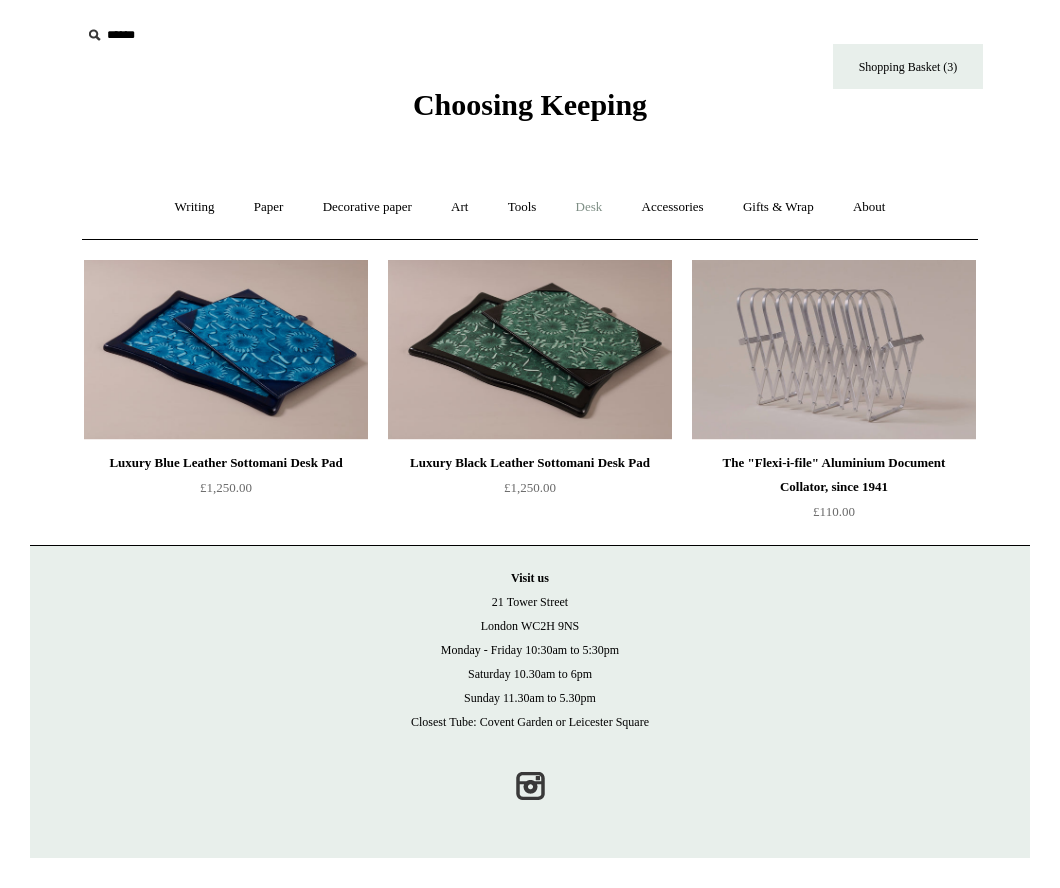 click on "Desk +" at bounding box center [589, 207] 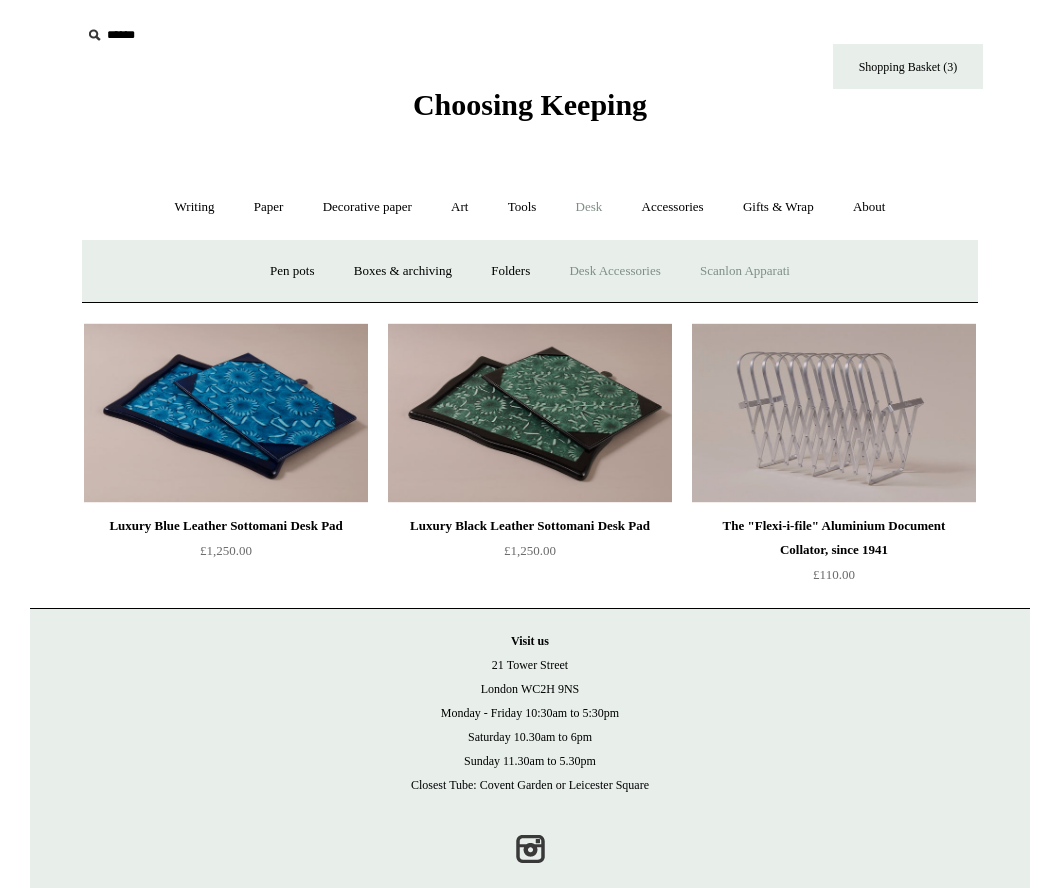 click on "Scanlon Apparati" at bounding box center (745, 271) 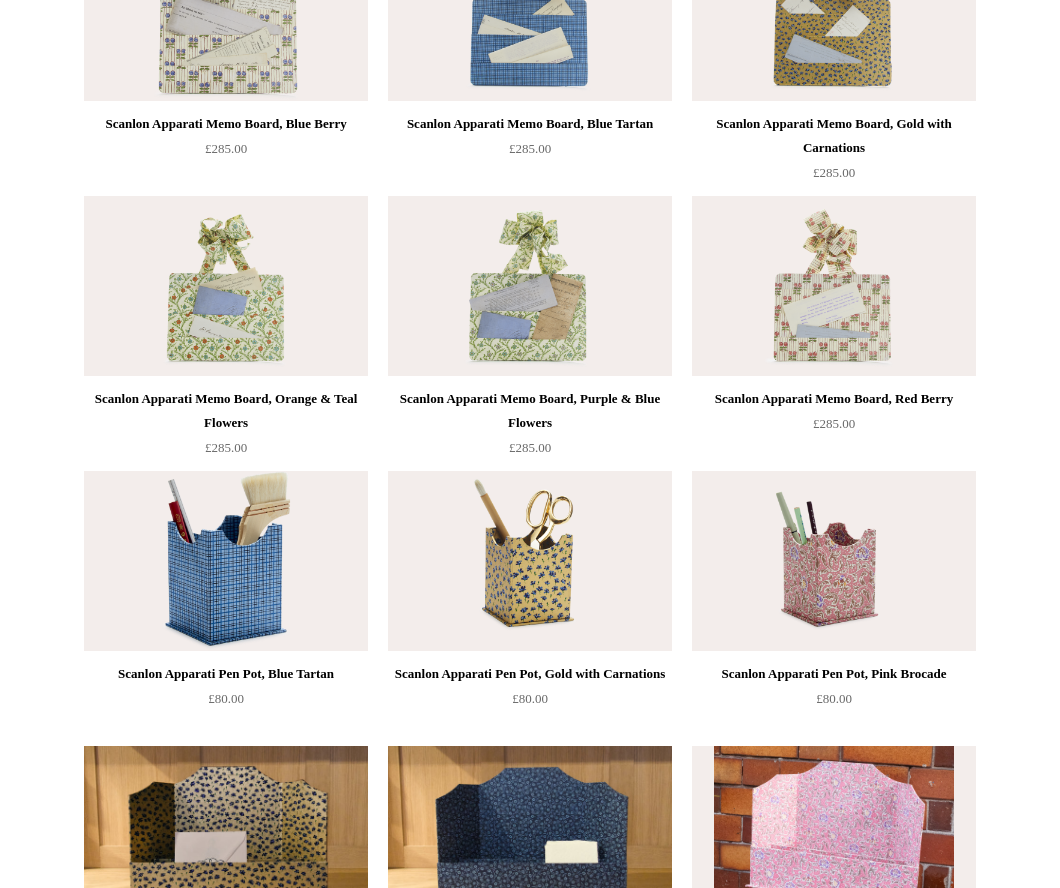 scroll, scrollTop: 0, scrollLeft: 0, axis: both 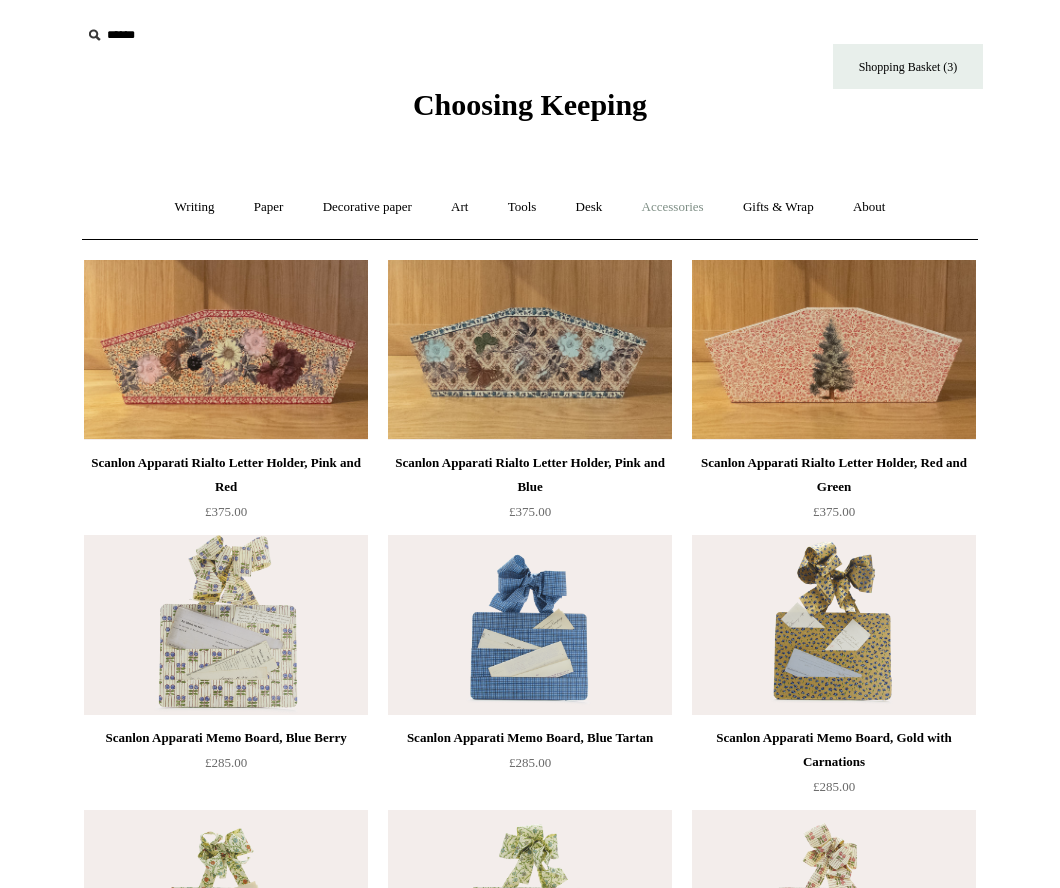 click on "Accessories +" at bounding box center (673, 207) 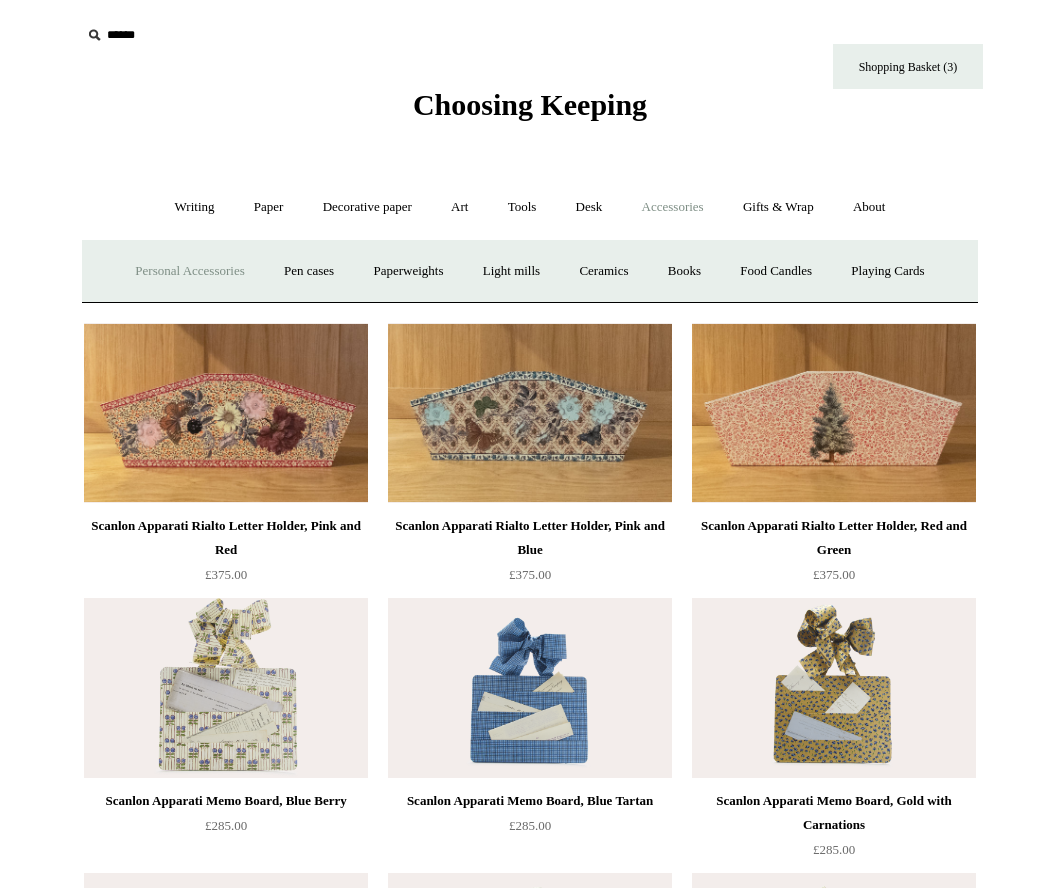click on "Personal Accessories +" at bounding box center (189, 271) 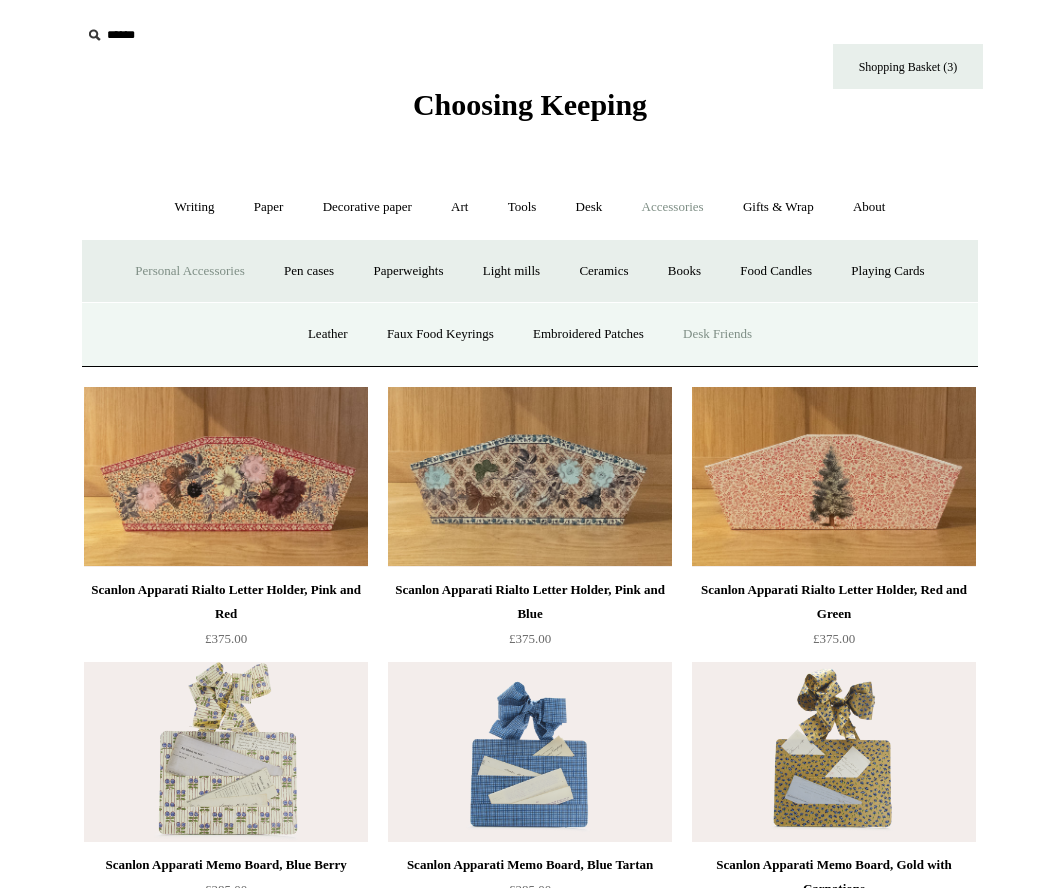 click on "Desk Friends" at bounding box center (717, 334) 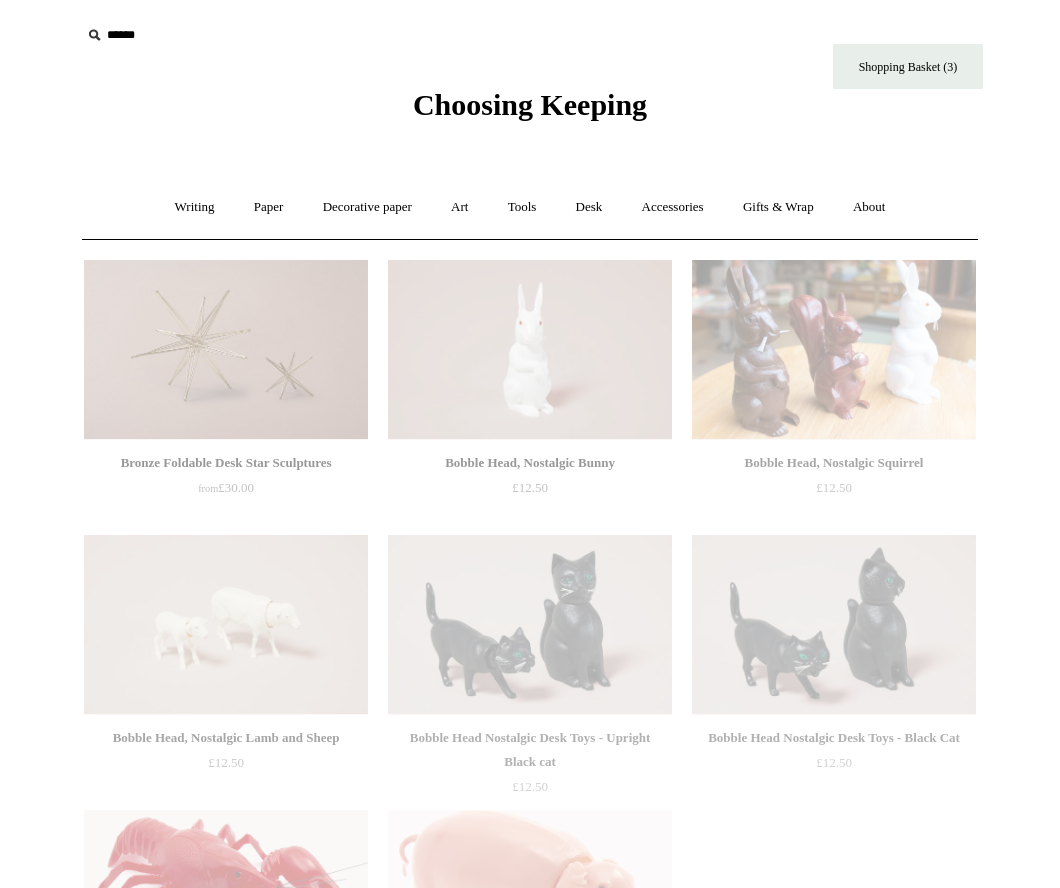 scroll, scrollTop: 0, scrollLeft: 0, axis: both 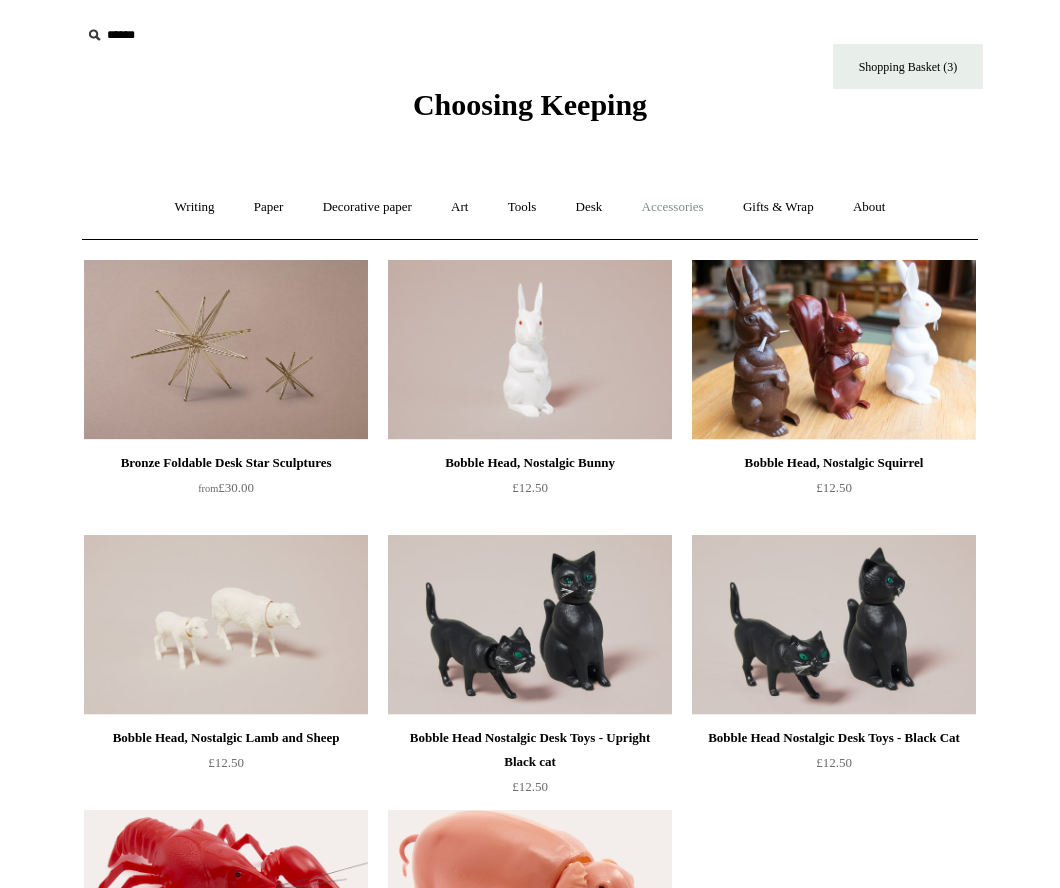 click on "Accessories +" at bounding box center (673, 207) 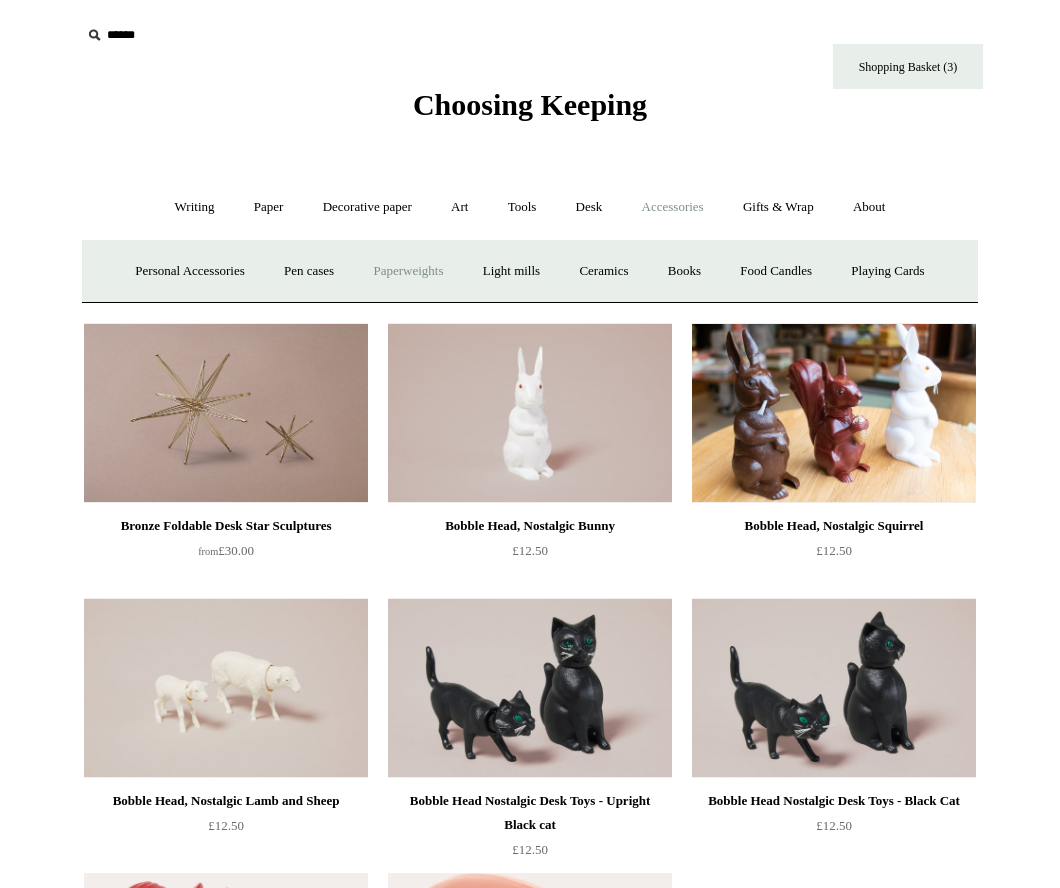 click on "Paperweights +" at bounding box center (408, 271) 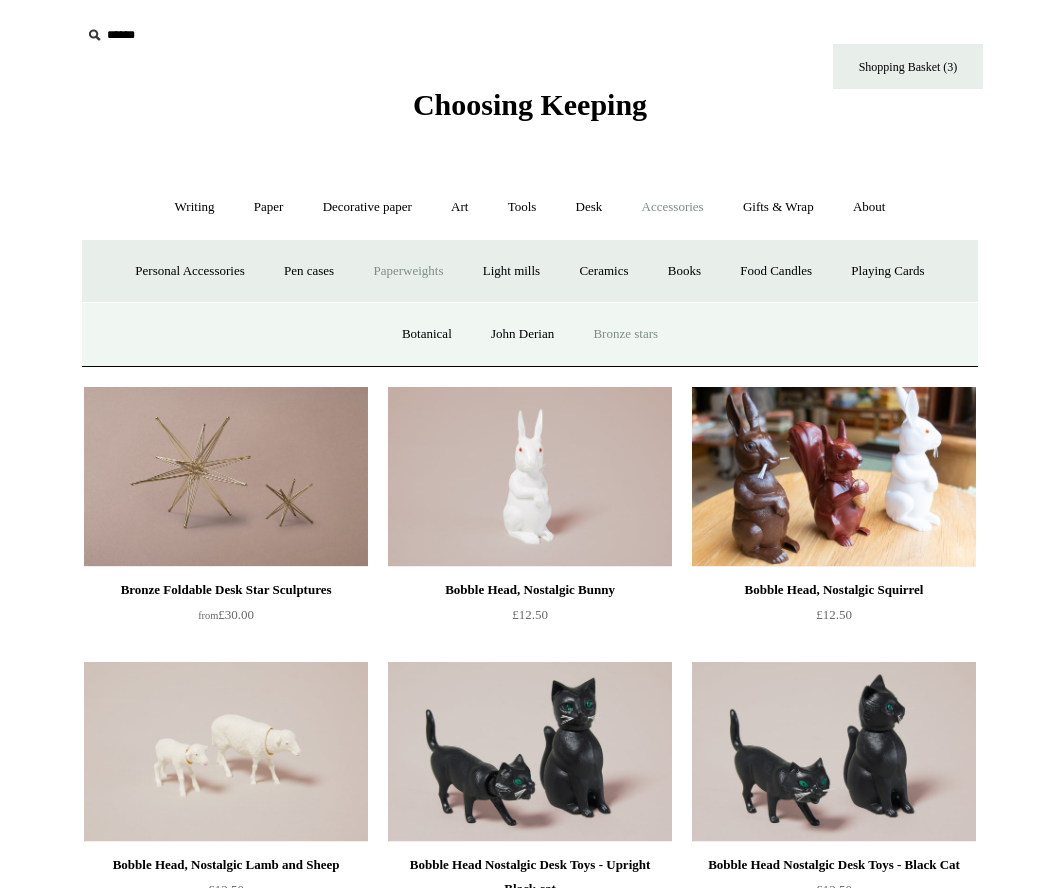 click on "Bronze stars" at bounding box center [625, 334] 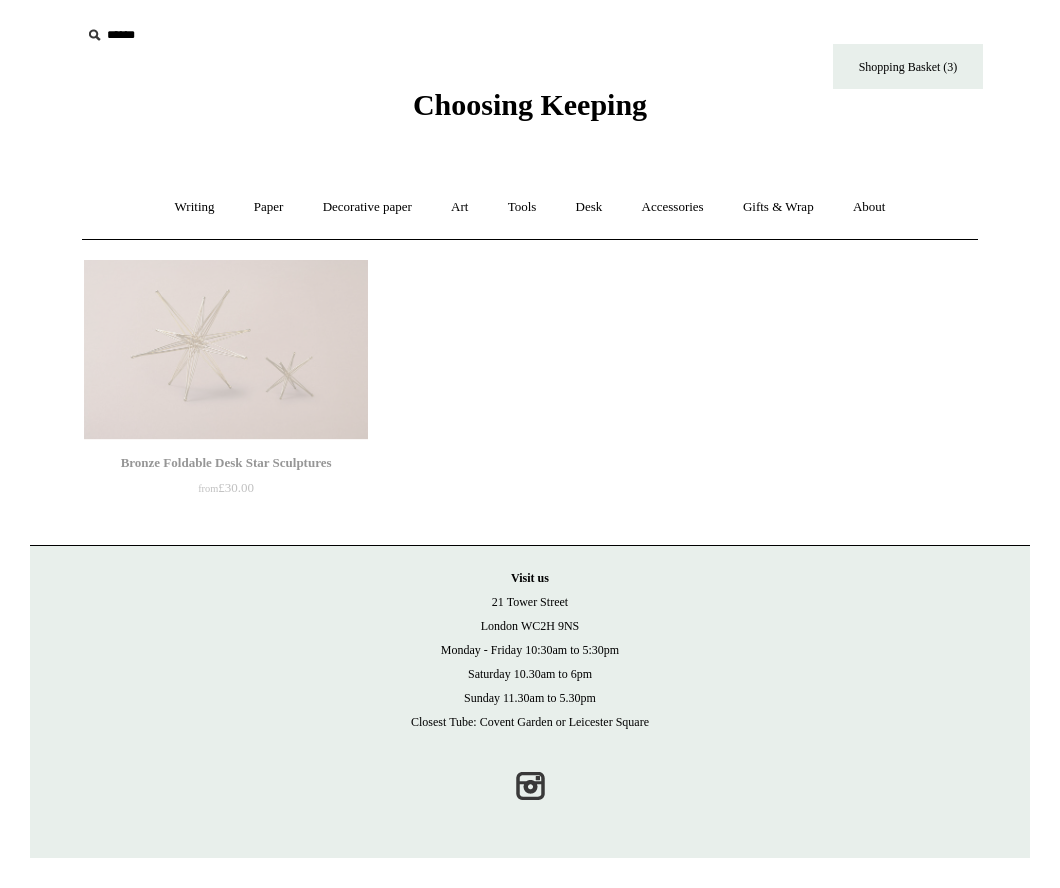 scroll, scrollTop: 0, scrollLeft: 0, axis: both 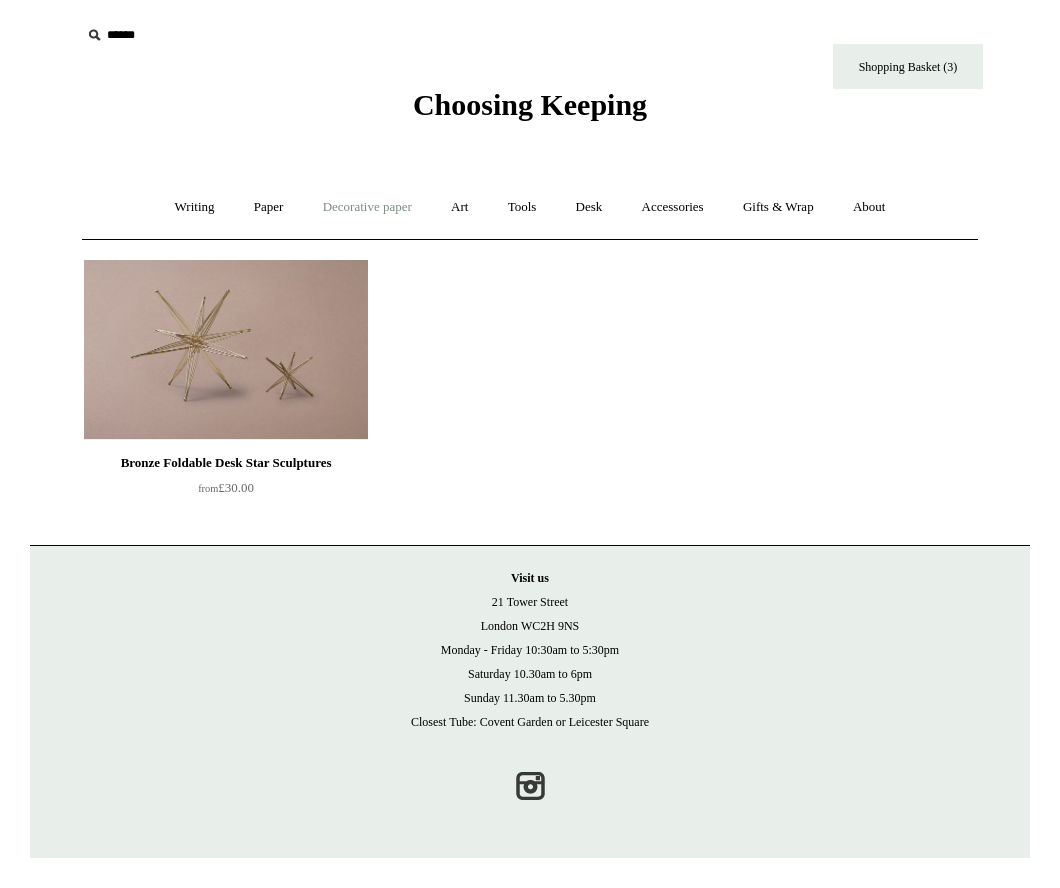 click on "Decorative paper +" at bounding box center [367, 207] 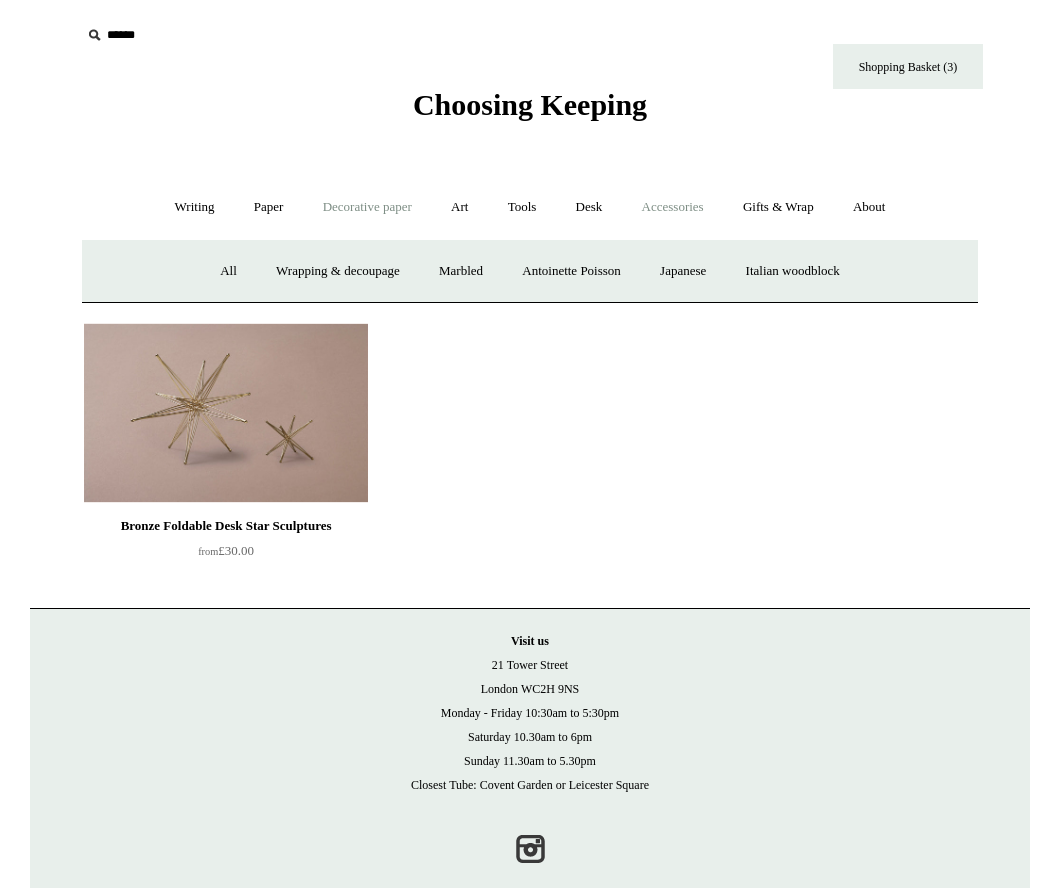 click on "Accessories +" at bounding box center [673, 207] 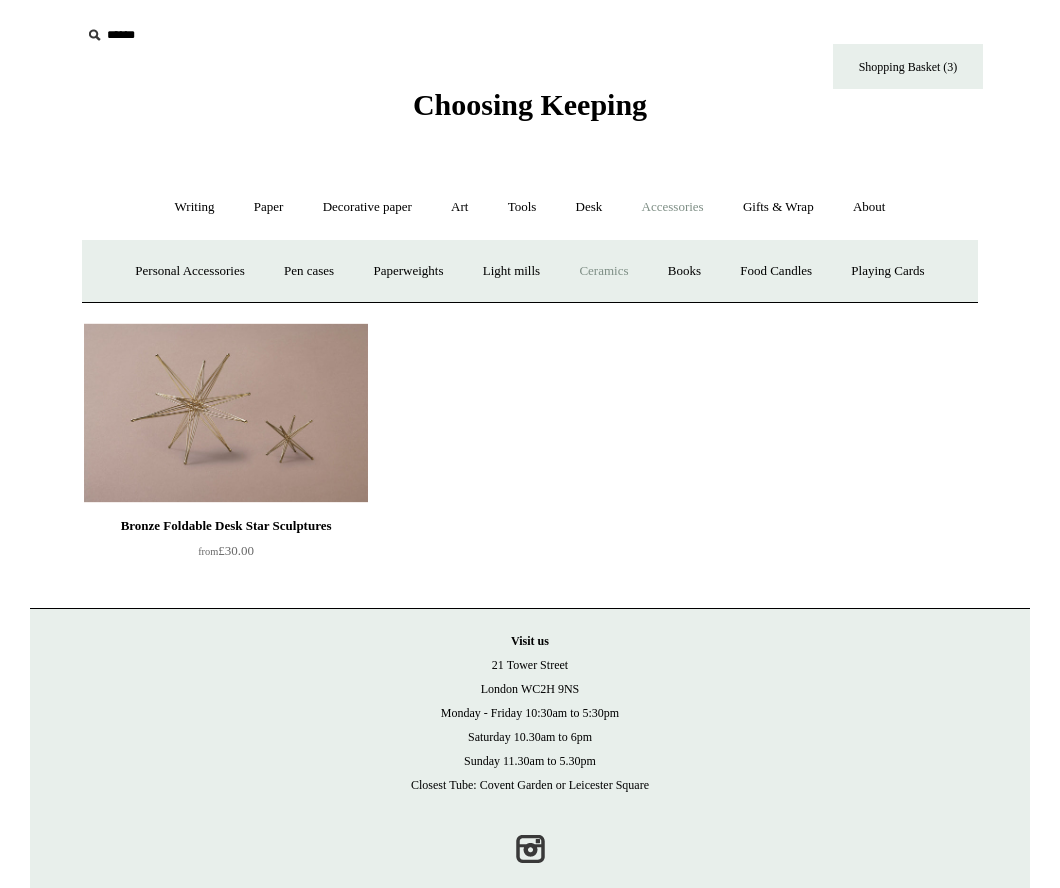click on "Ceramics  +" at bounding box center (603, 271) 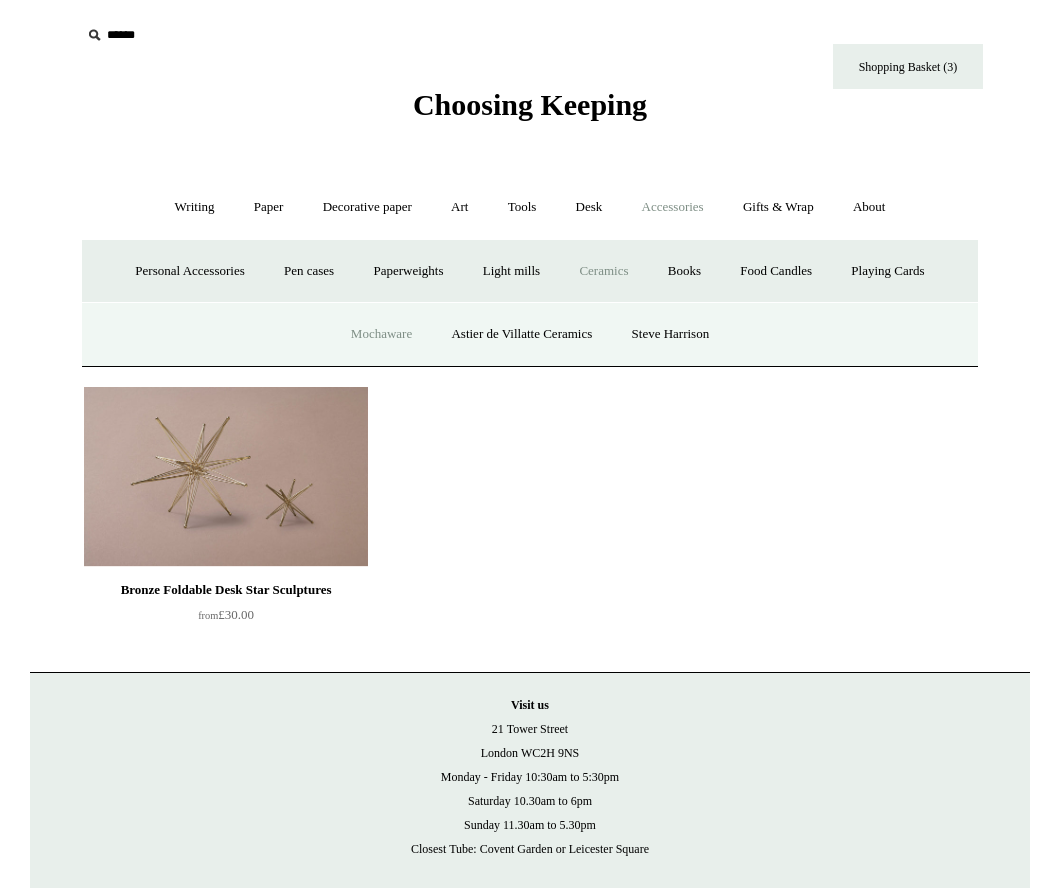 click on "Mochaware" at bounding box center (381, 334) 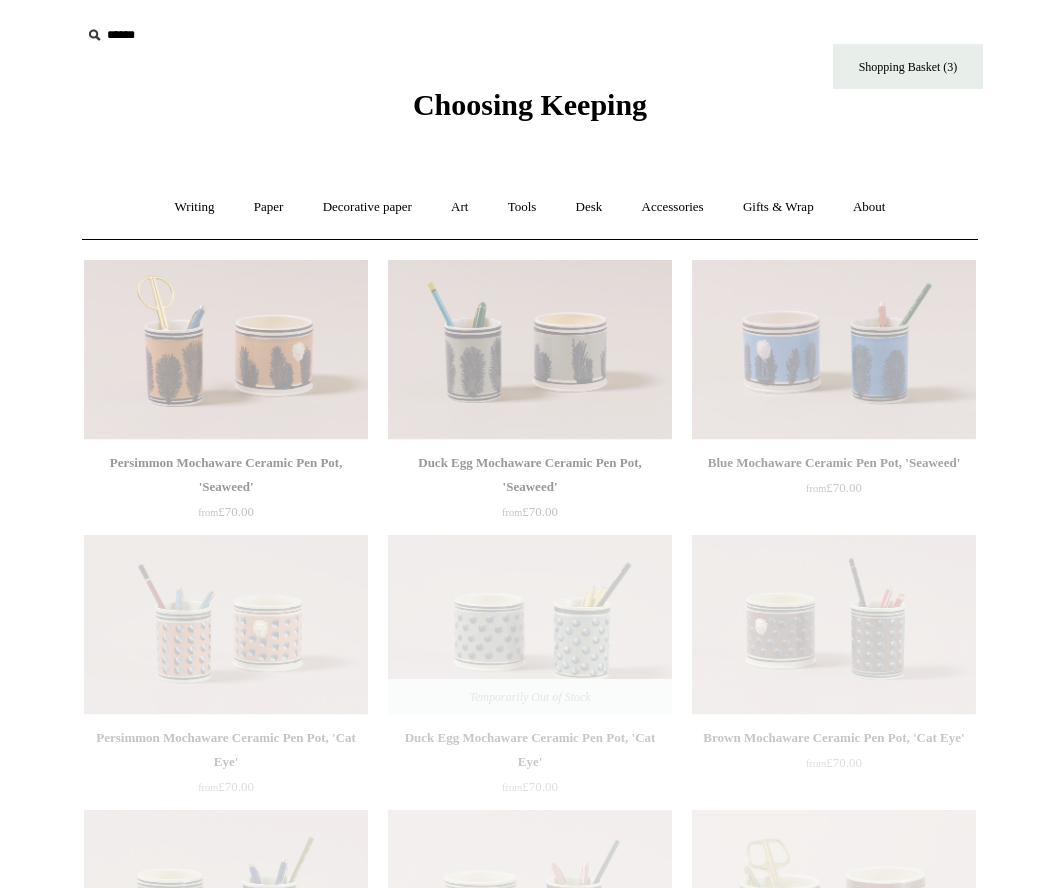 scroll, scrollTop: 0, scrollLeft: 0, axis: both 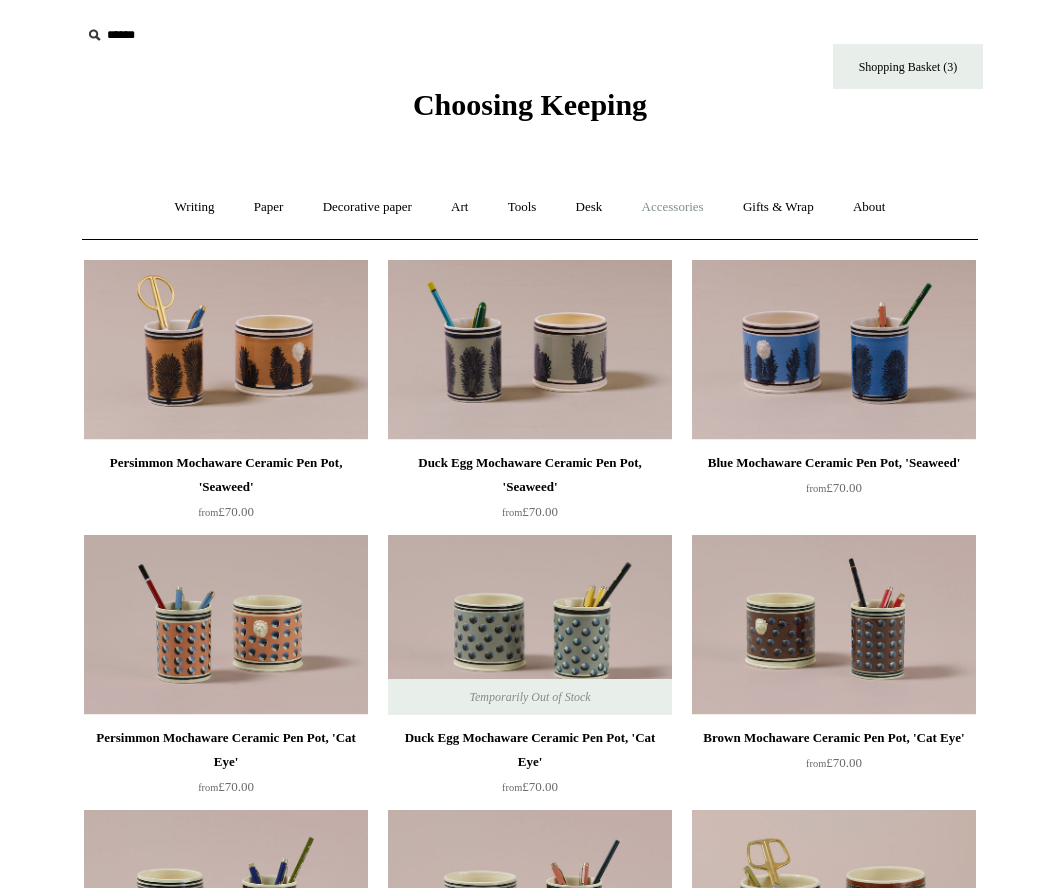 click on "Accessories +" at bounding box center [673, 207] 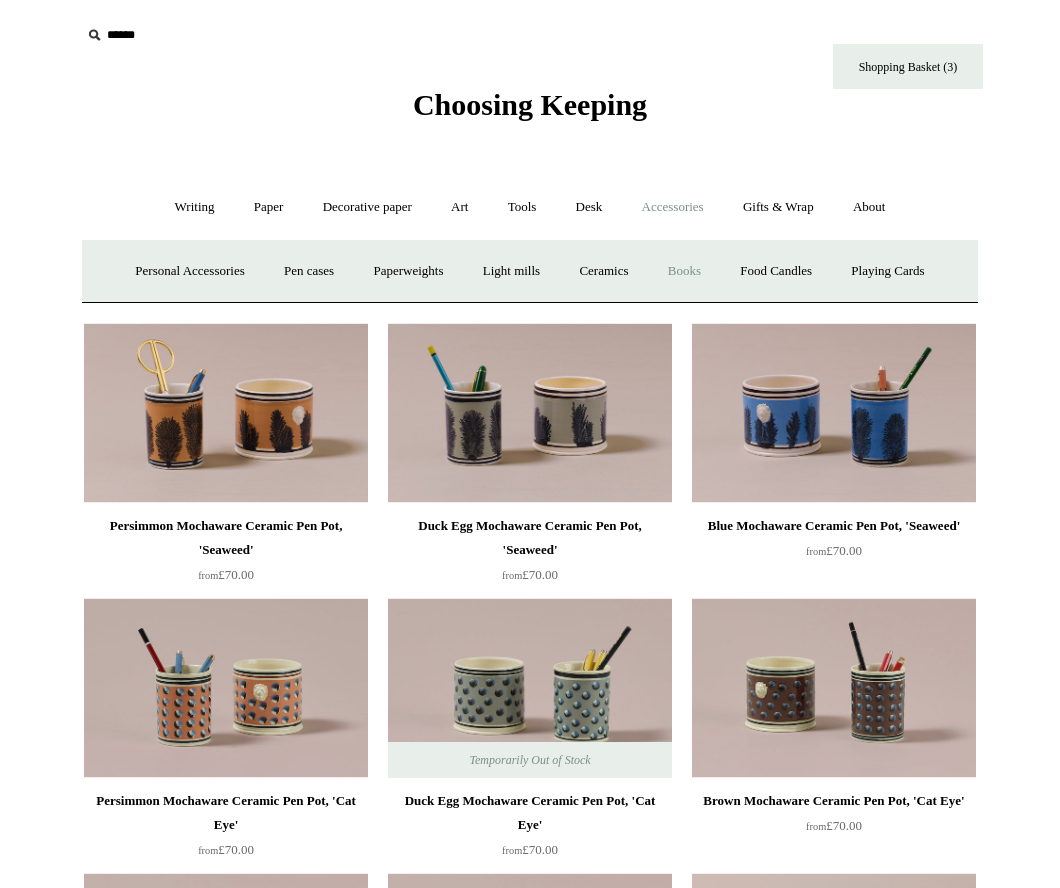 click on "Books" at bounding box center [684, 271] 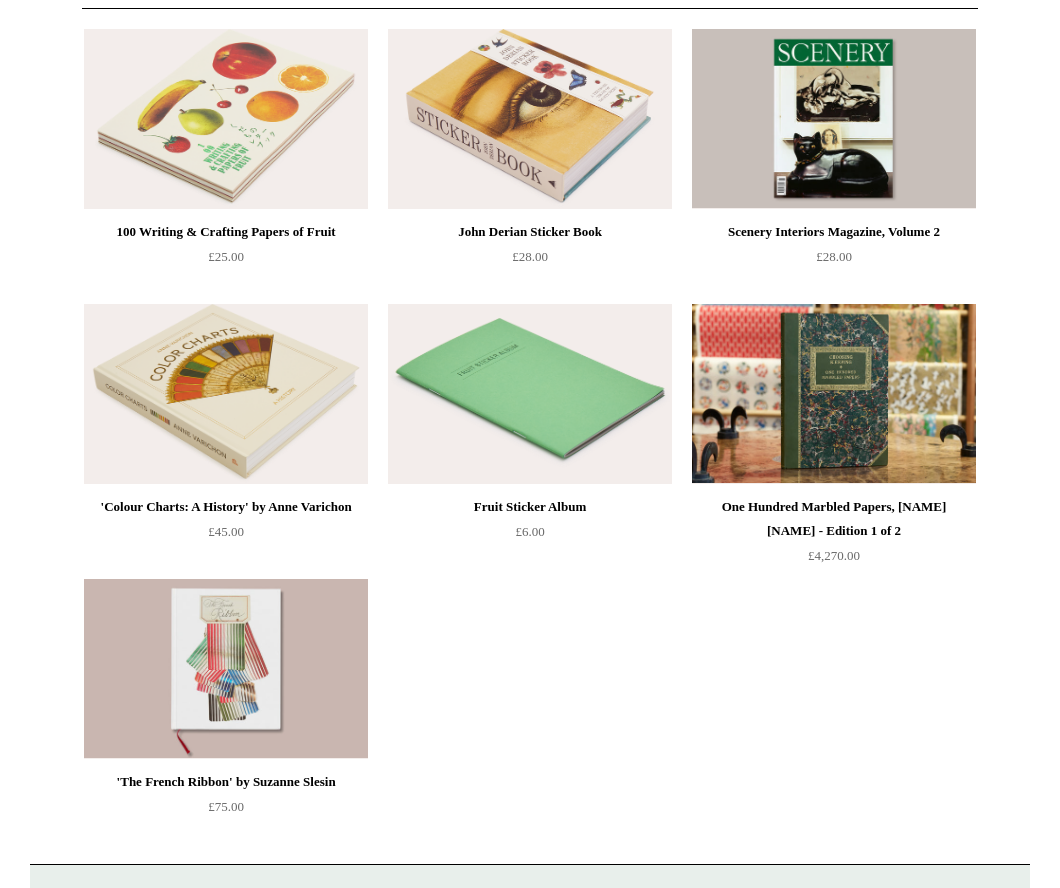 scroll, scrollTop: 0, scrollLeft: 0, axis: both 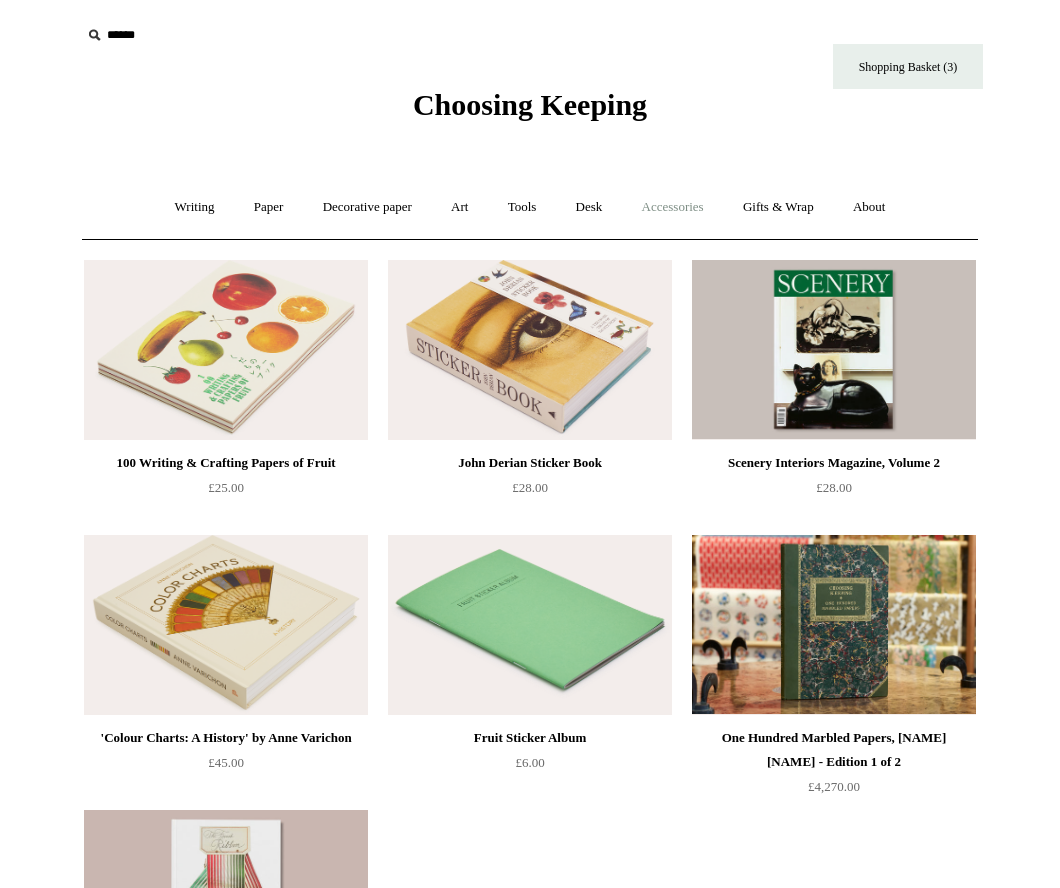 click on "Accessories +" at bounding box center (673, 207) 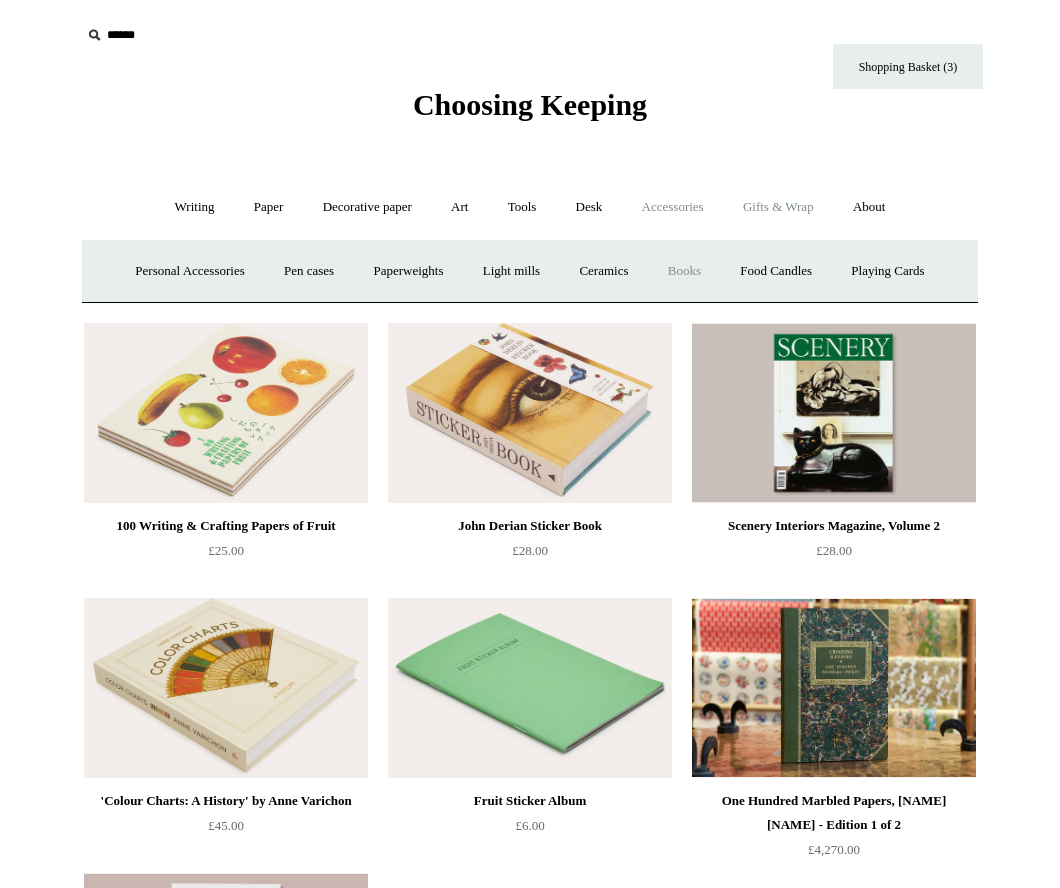 click on "Gifts & Wrap +" at bounding box center [778, 207] 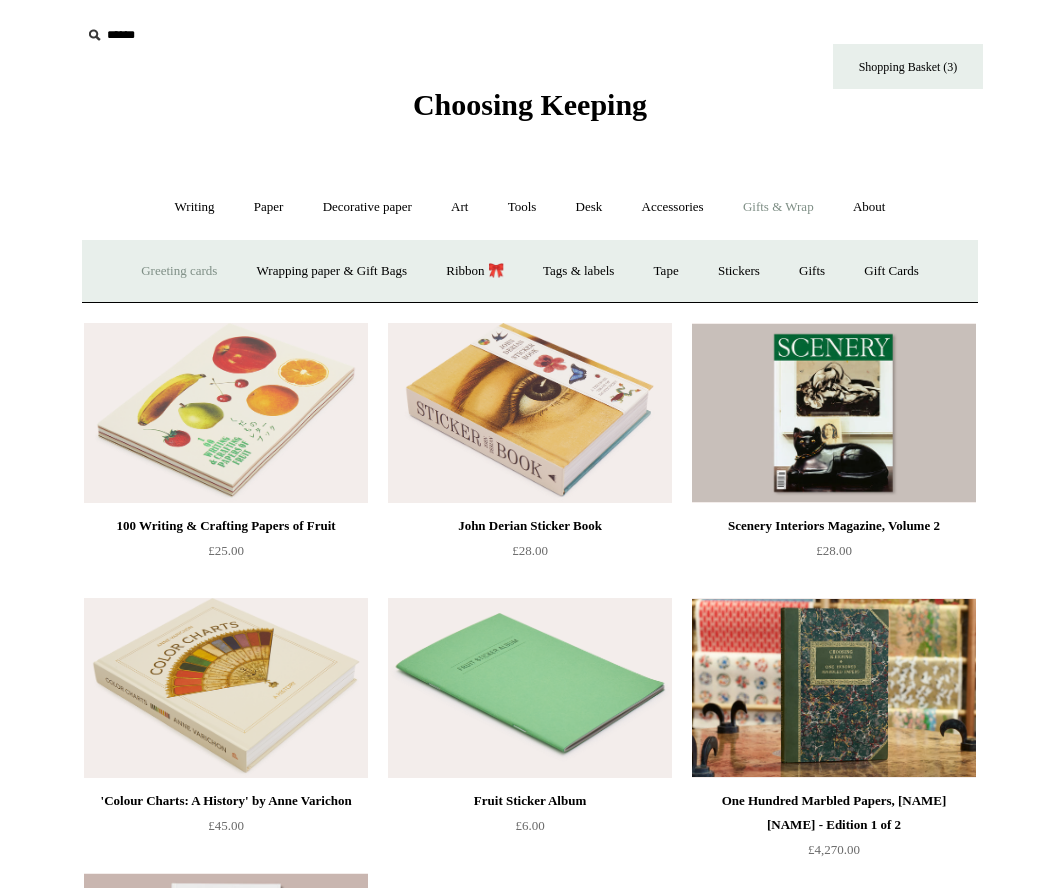 click on "Greeting cards +" at bounding box center [179, 271] 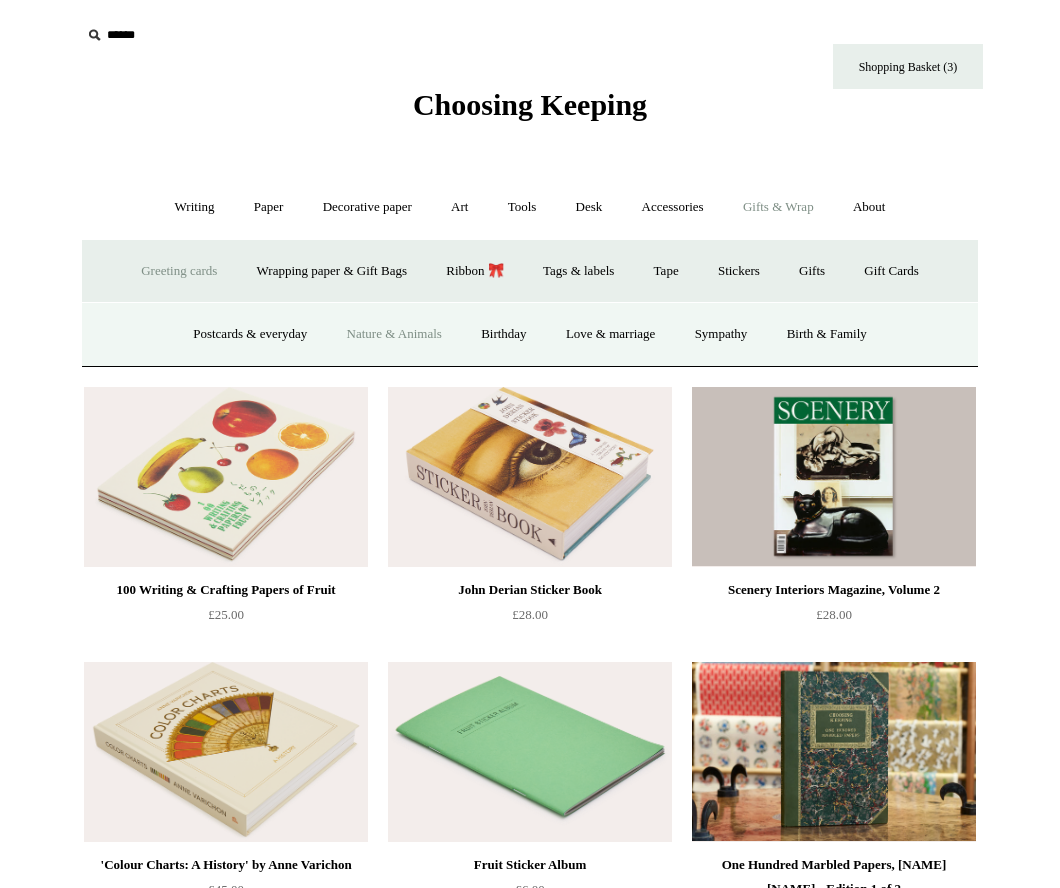 click on "Nature & Animals" at bounding box center [394, 334] 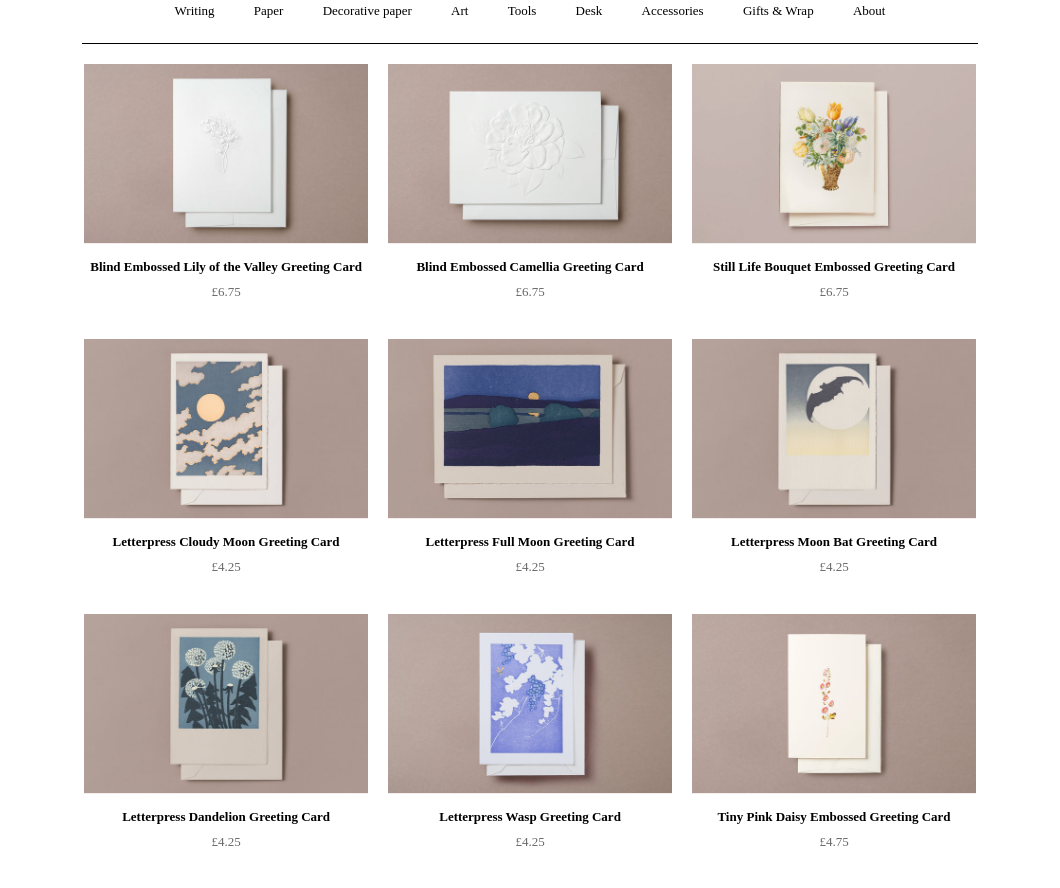scroll, scrollTop: 0, scrollLeft: 0, axis: both 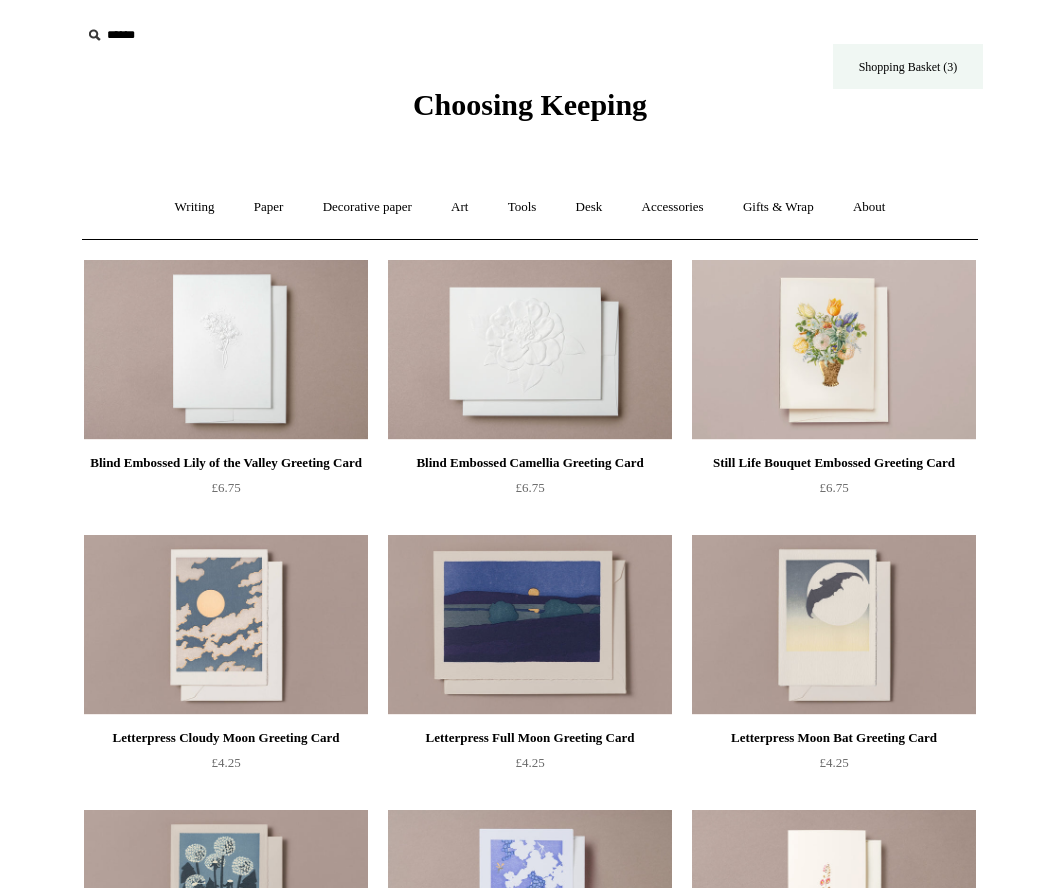click on "Shopping Basket (3)" at bounding box center (908, 66) 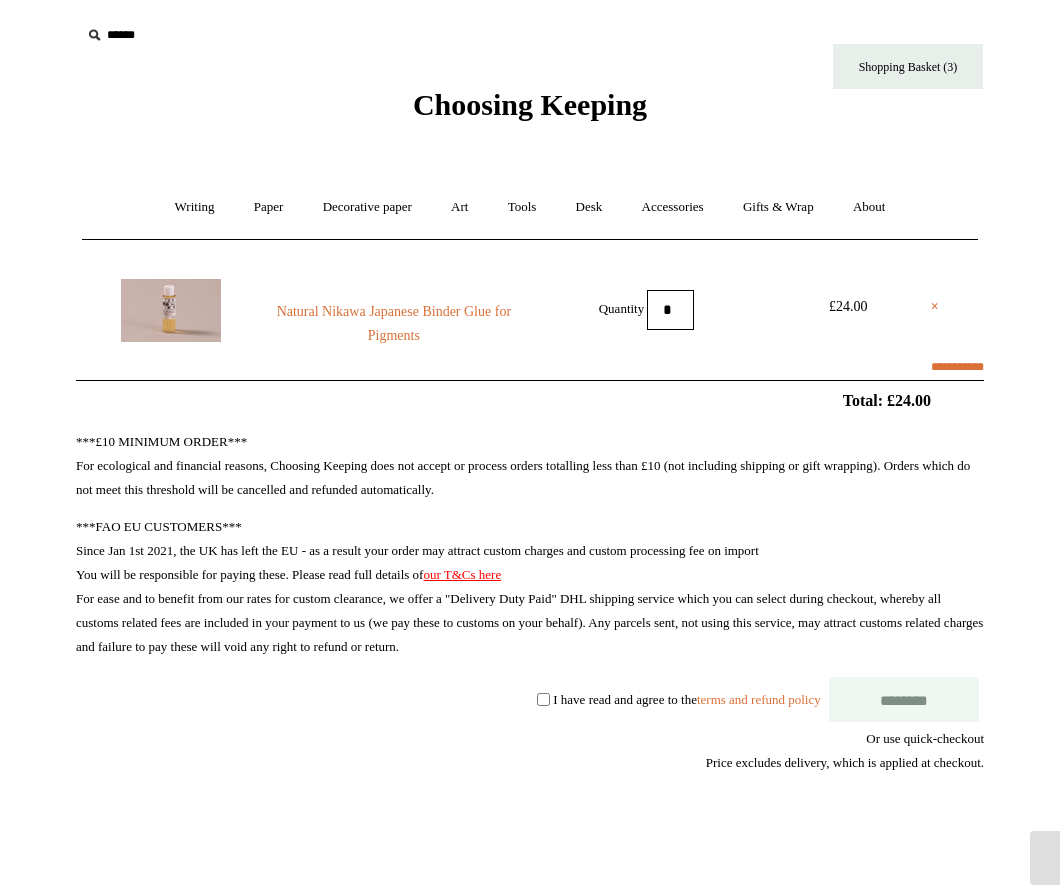 scroll, scrollTop: 0, scrollLeft: 0, axis: both 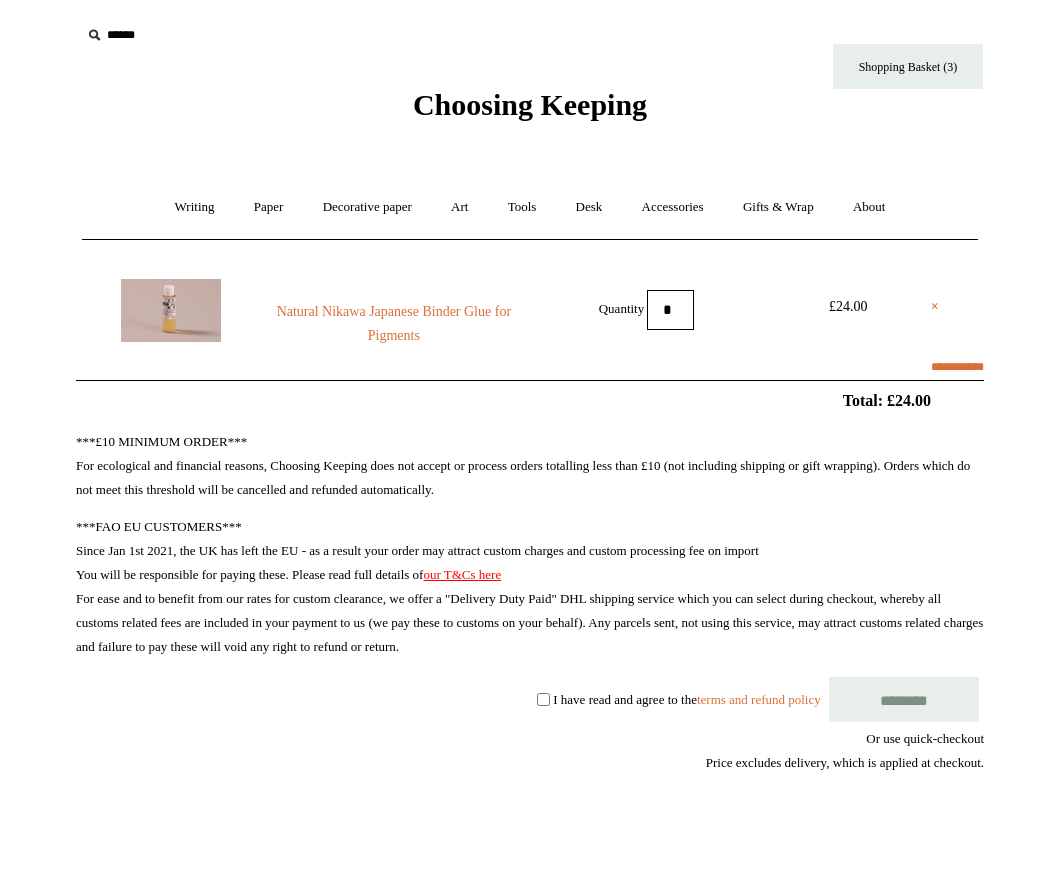 click on "********" at bounding box center (904, 699) 